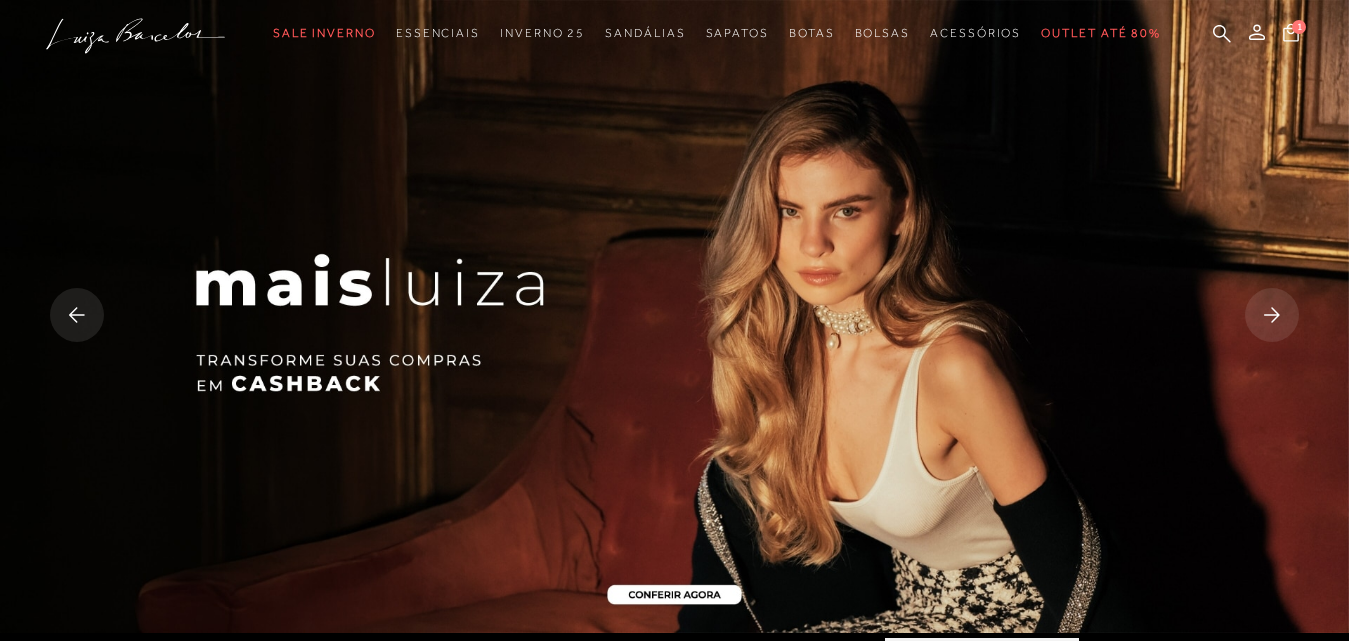 scroll, scrollTop: 0, scrollLeft: 0, axis: both 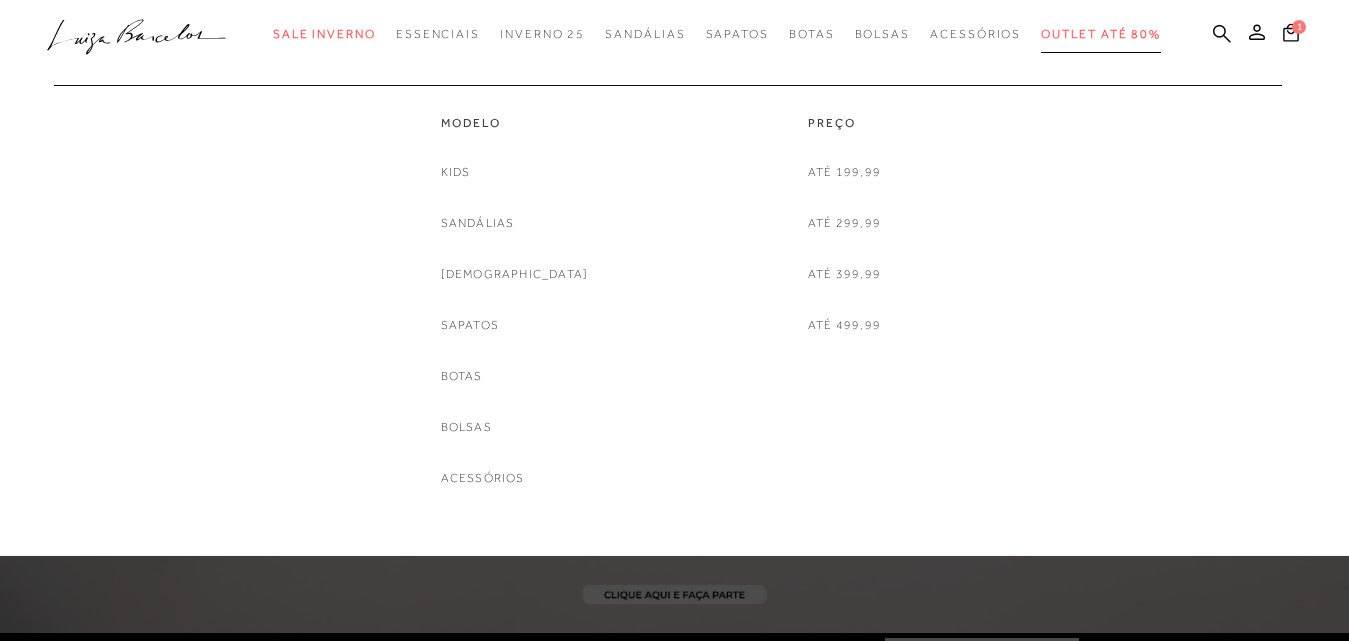 click on "Outlet até 80%" at bounding box center (1101, 34) 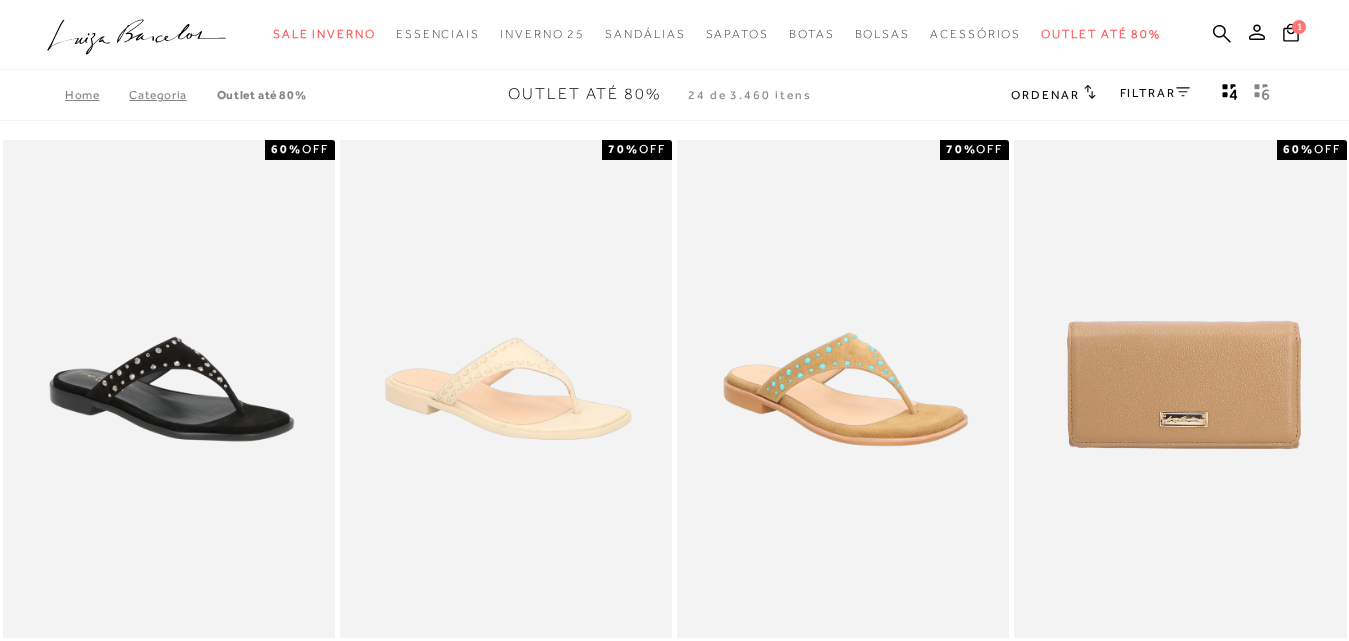 scroll, scrollTop: 200, scrollLeft: 0, axis: vertical 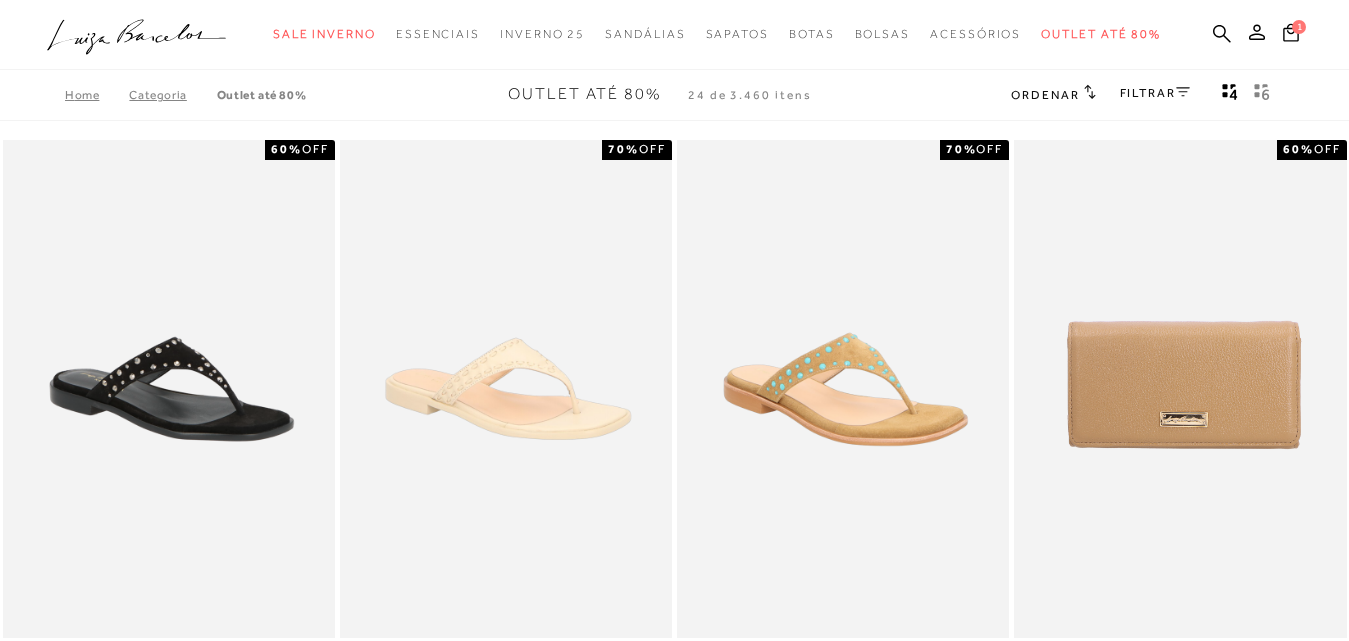 click on "Ordenar" at bounding box center (1045, 95) 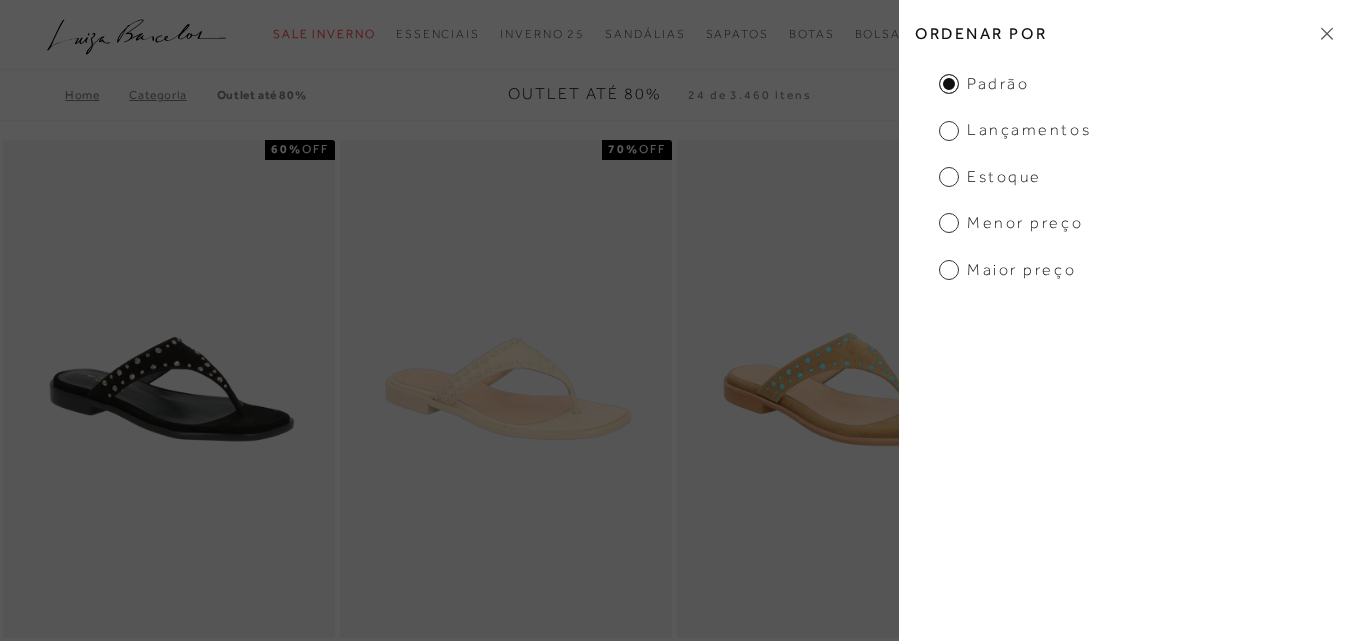 click 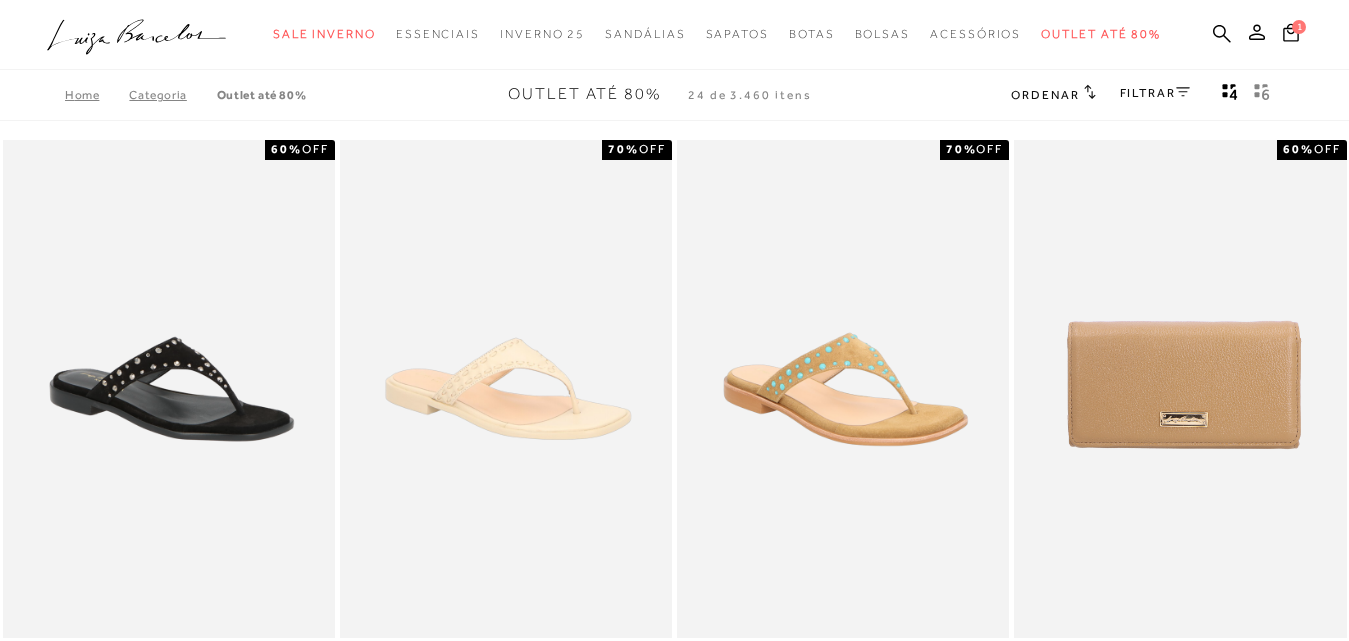 click on "FILTRAR" at bounding box center [1155, 93] 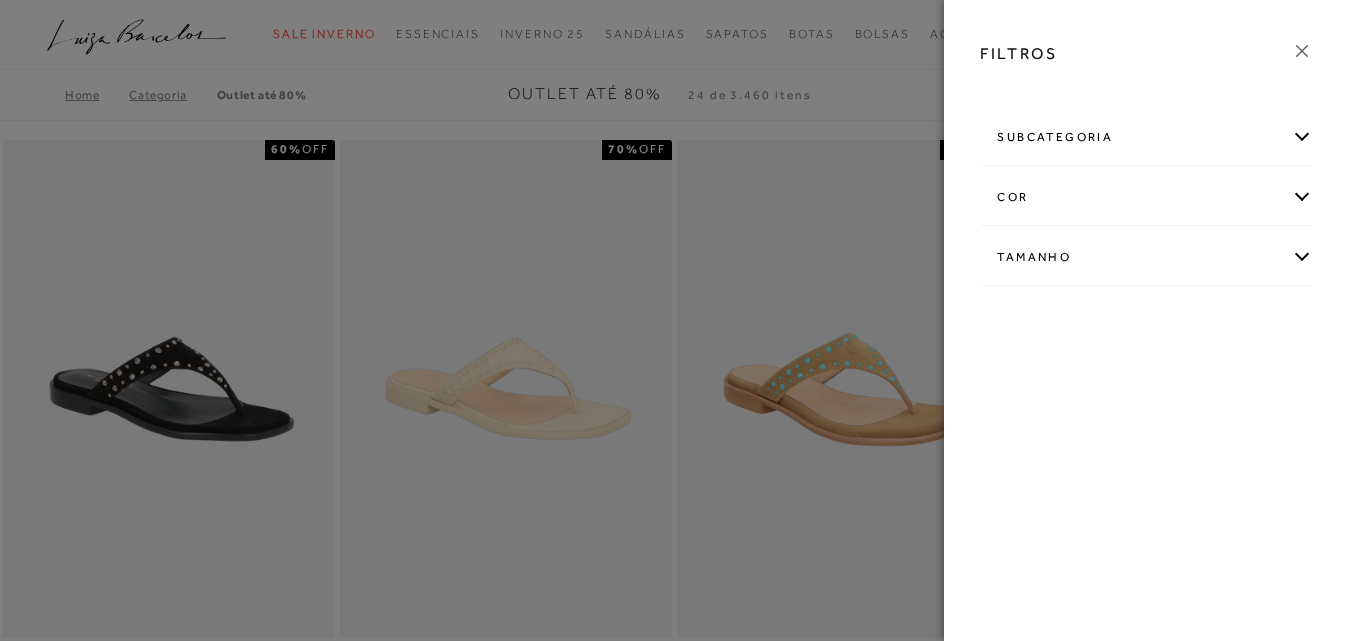 click on "subcategoria" at bounding box center (1146, 137) 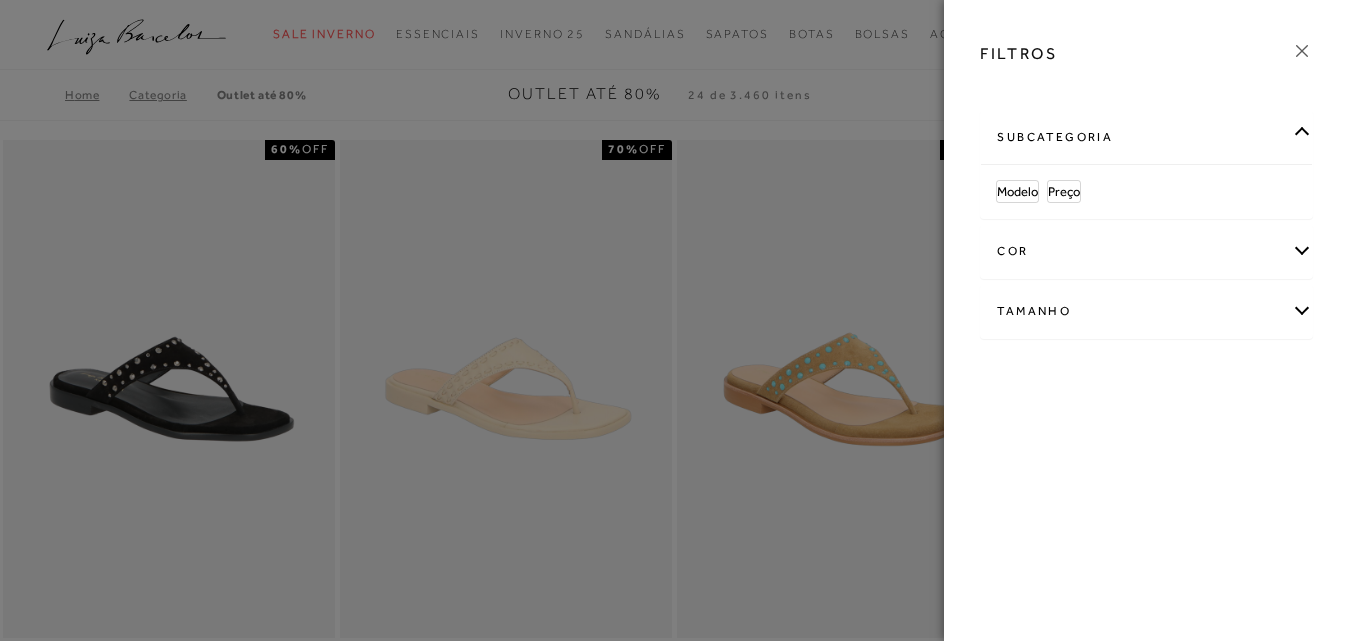click on "cor" at bounding box center [1146, 251] 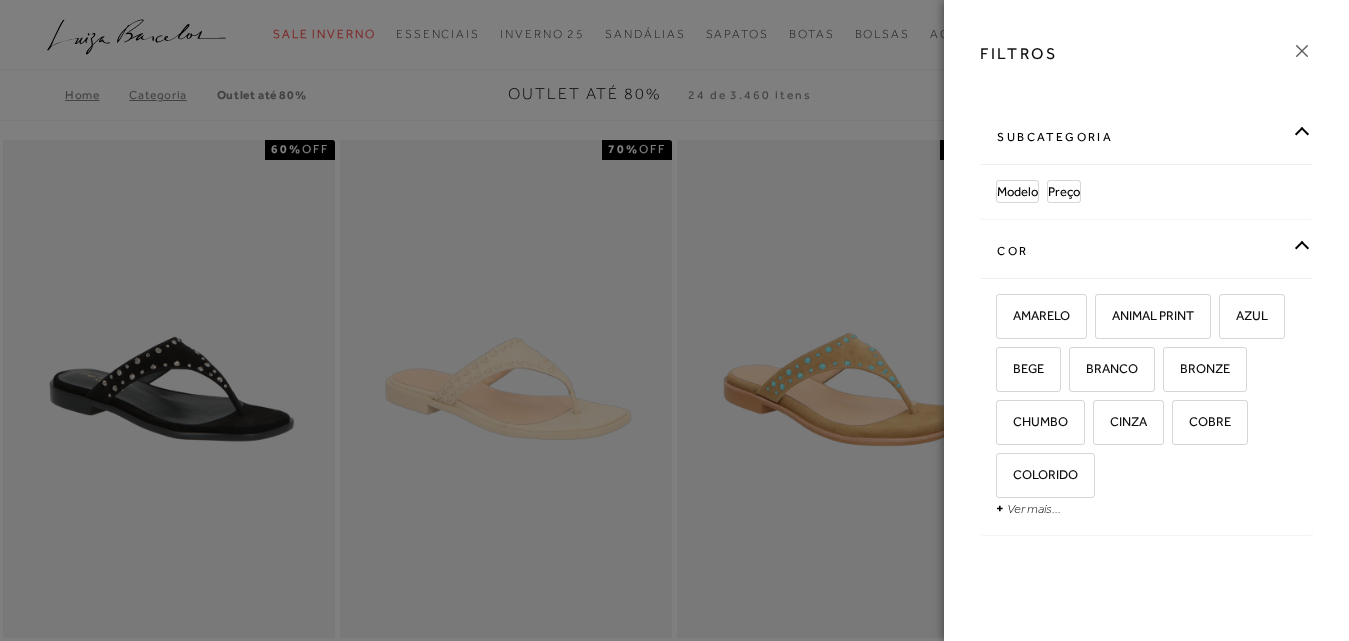 scroll, scrollTop: 84, scrollLeft: 0, axis: vertical 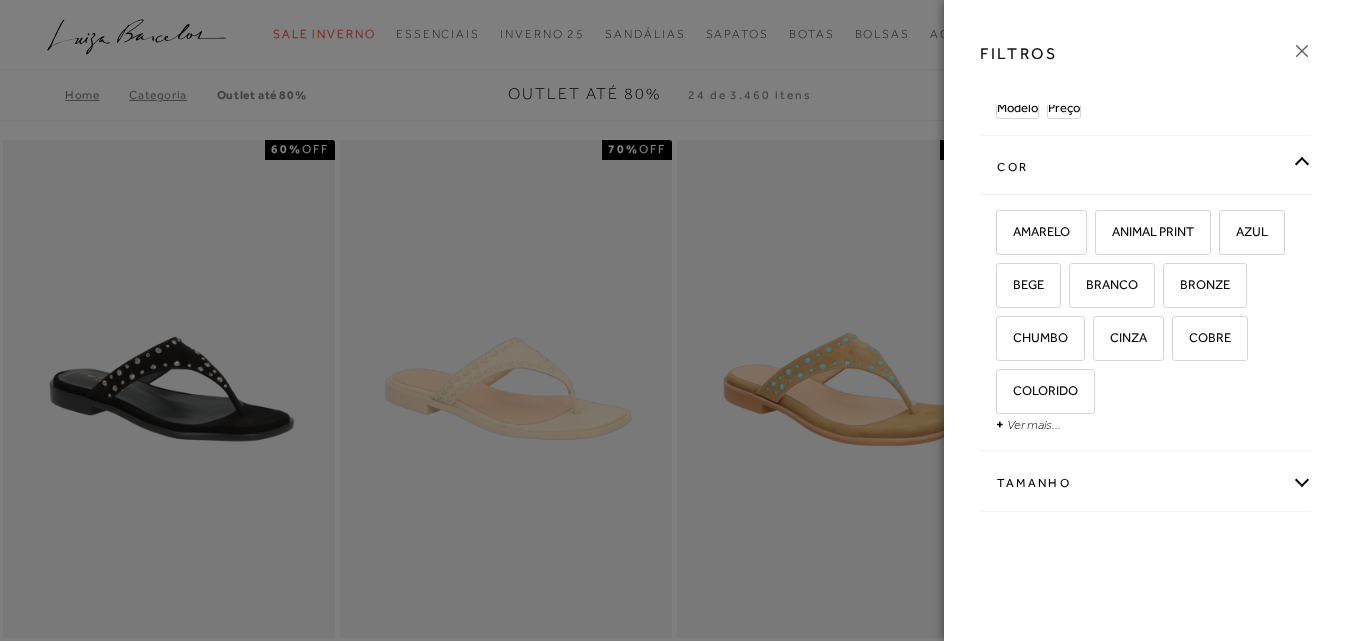 click on "Tamanho" at bounding box center (1146, 483) 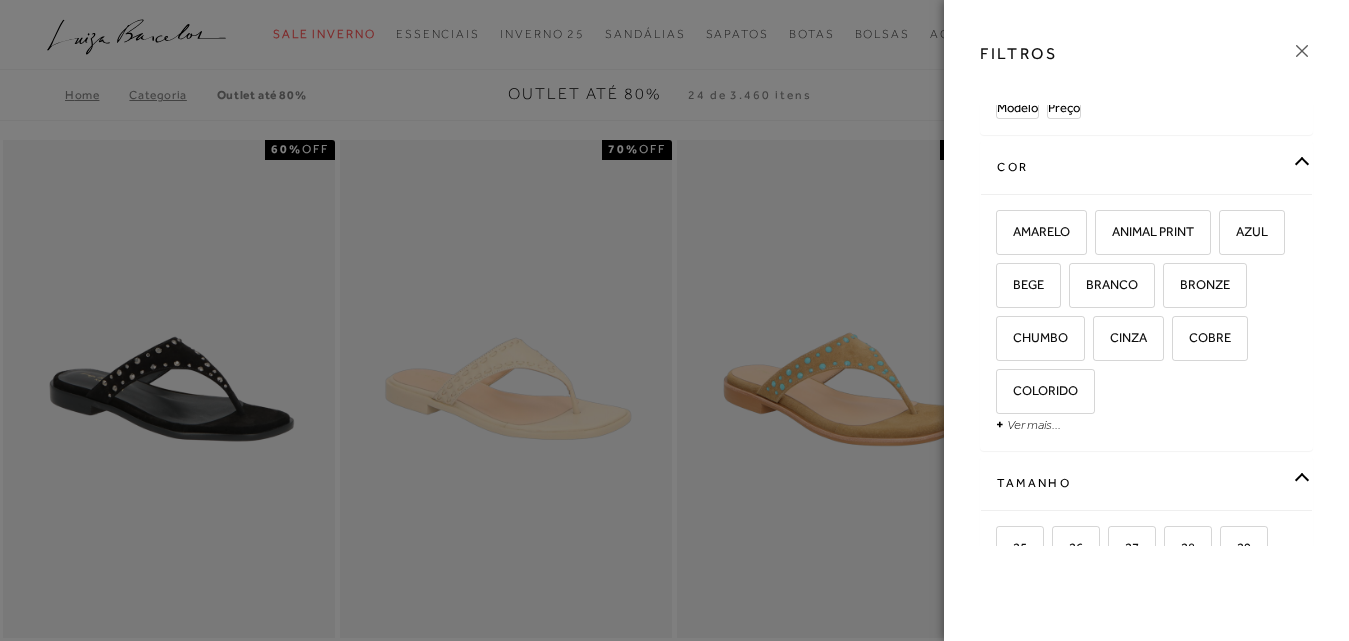 click 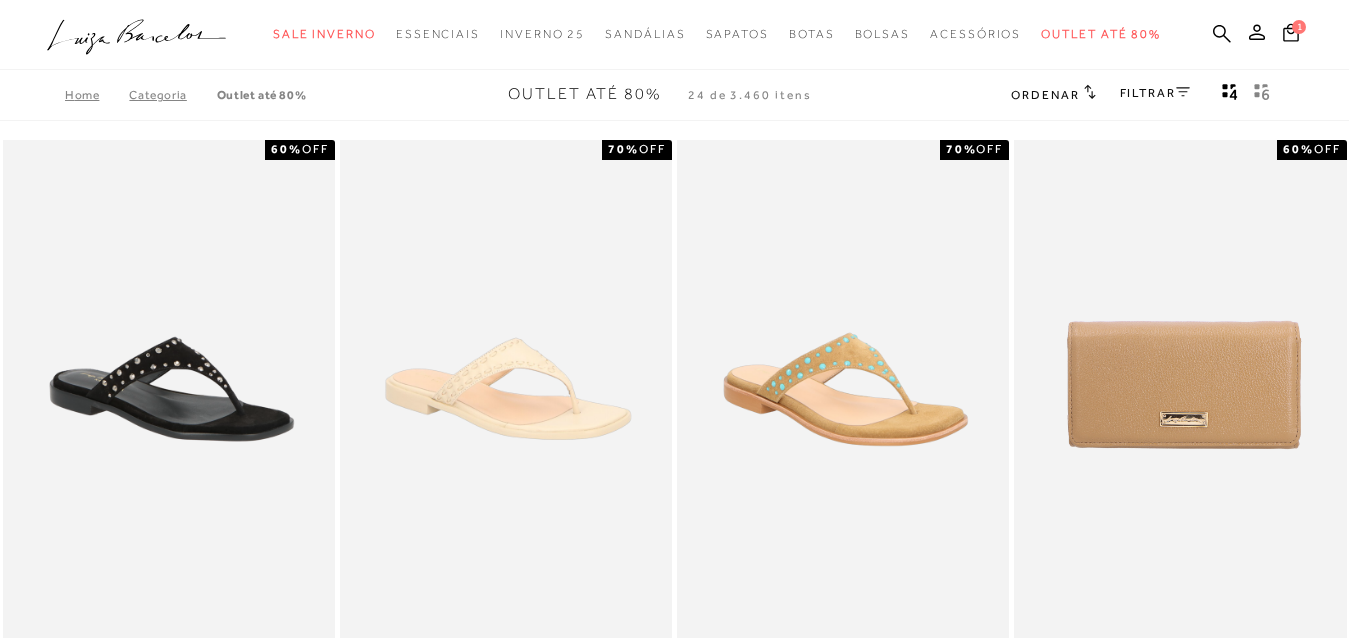 click 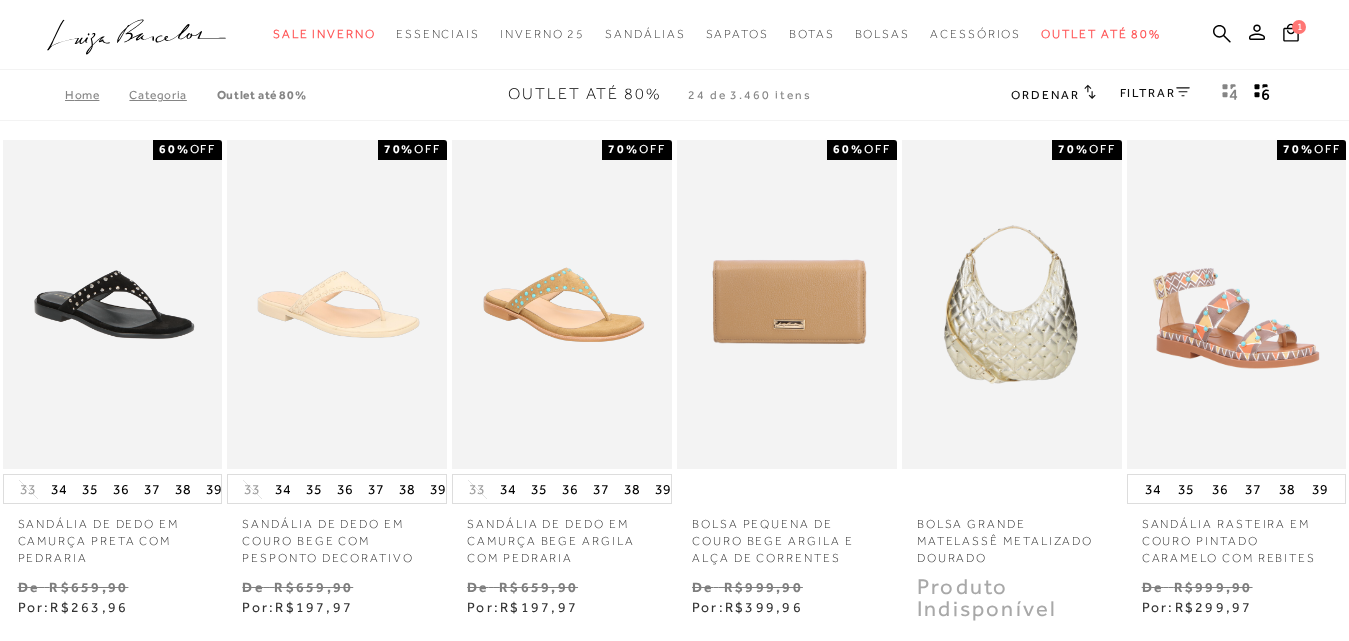 click on "Categoria" at bounding box center (172, 95) 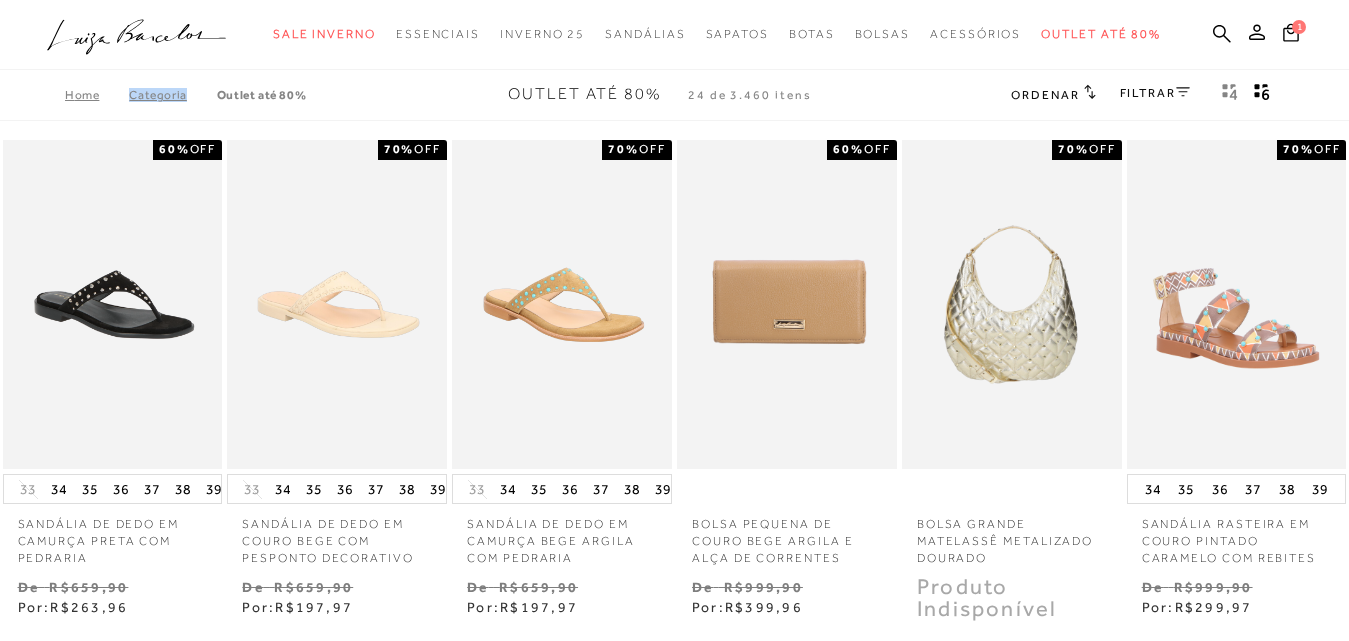 click on "Categoria" at bounding box center (172, 95) 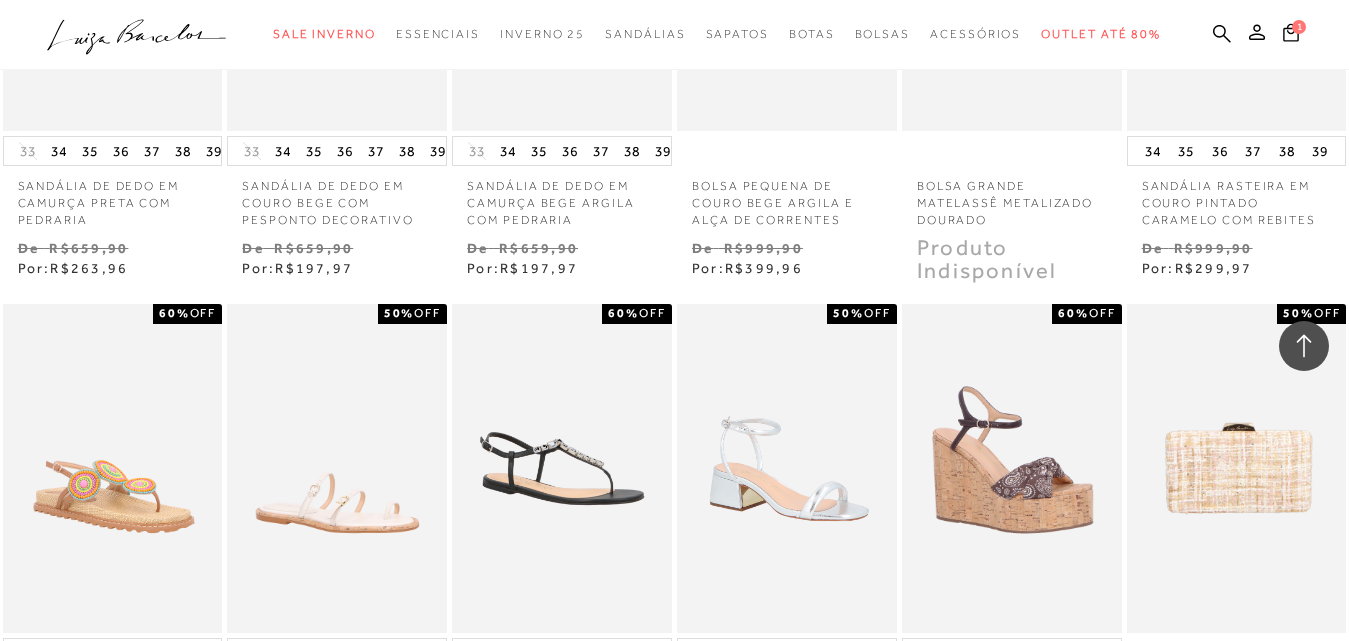 scroll, scrollTop: 2100, scrollLeft: 0, axis: vertical 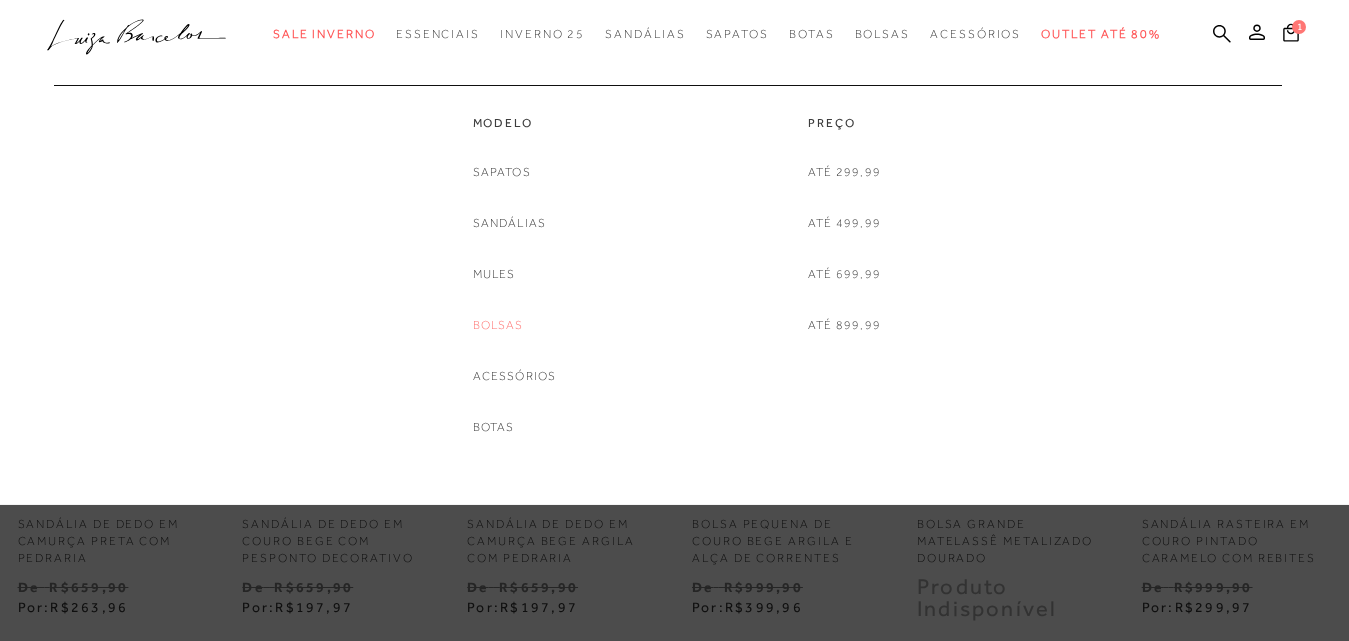 click on "Bolsas" at bounding box center [498, 325] 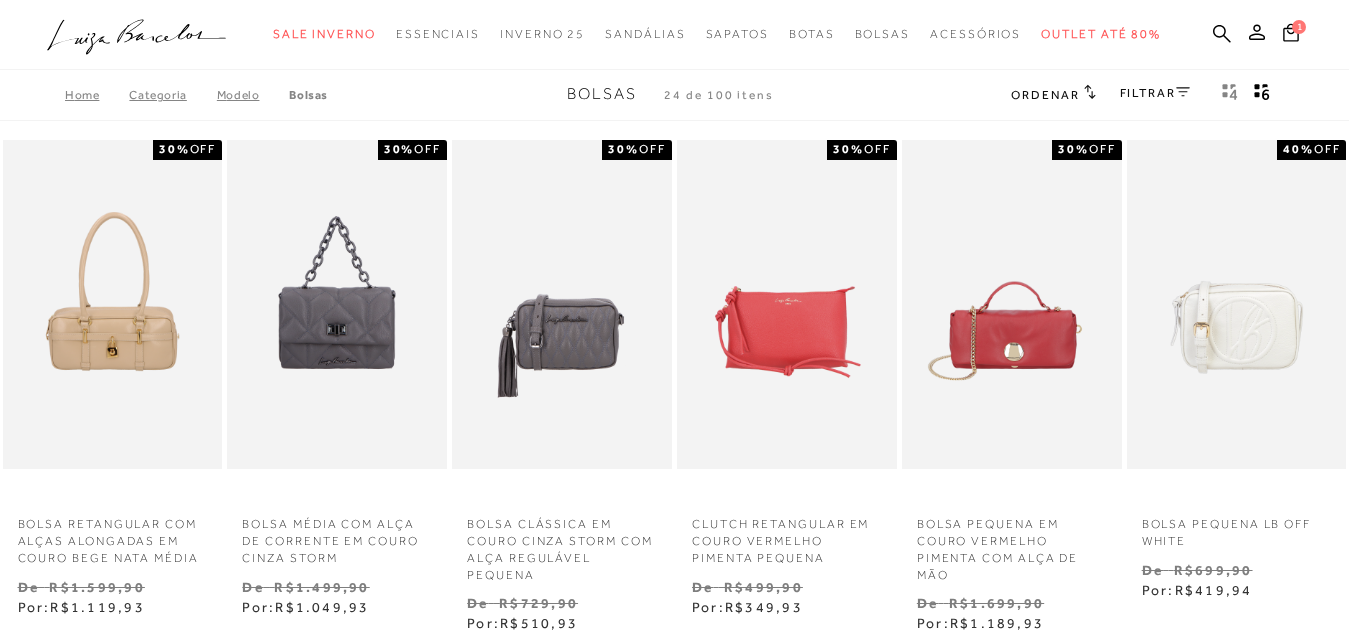 click on "Ordenar" at bounding box center (1045, 95) 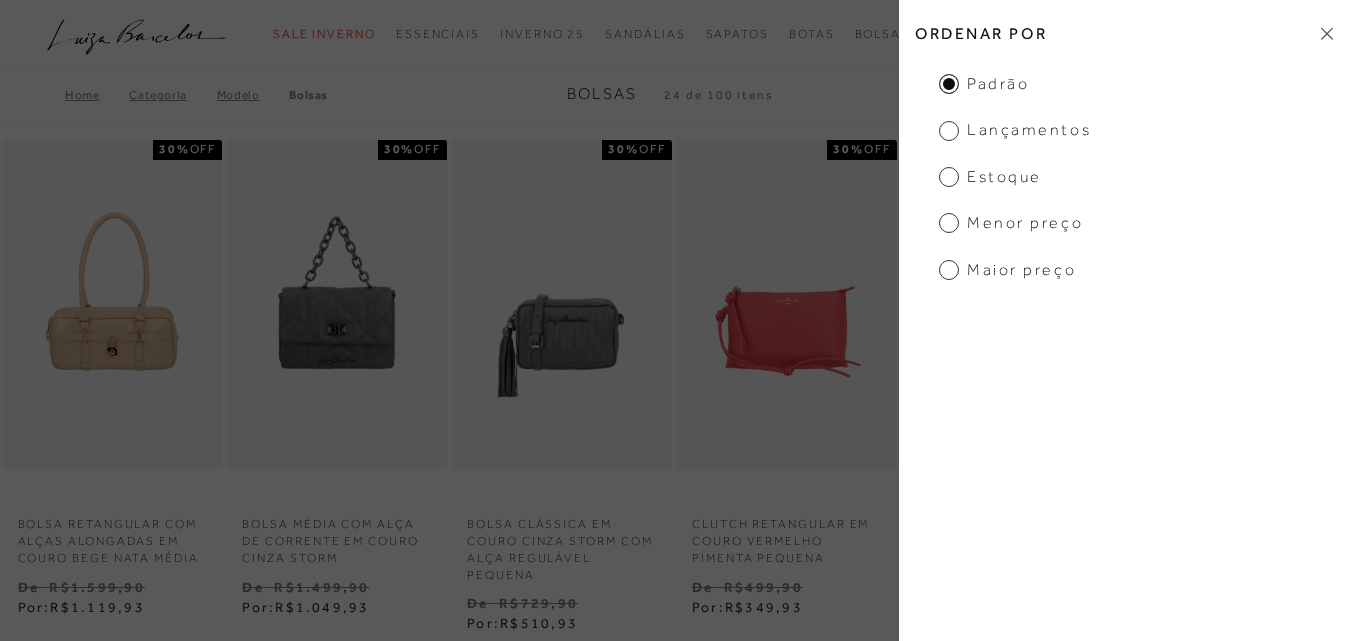 click on "Menor preço" at bounding box center (1011, 223) 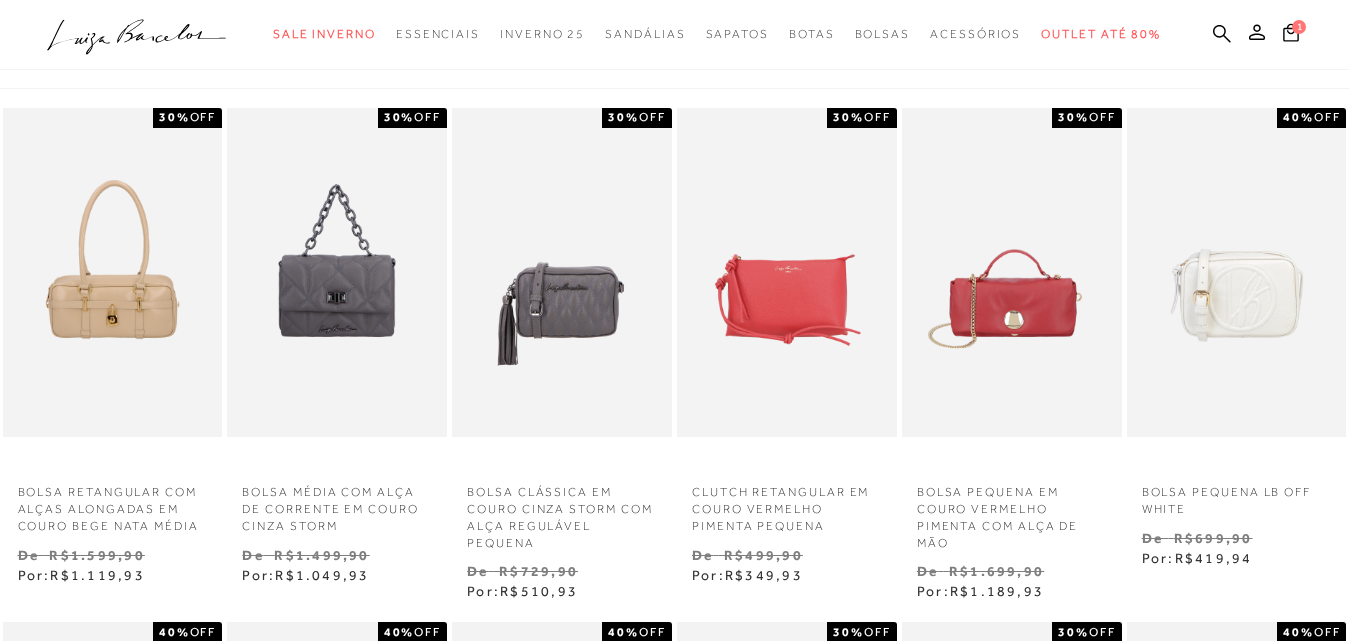 scroll, scrollTop: 0, scrollLeft: 0, axis: both 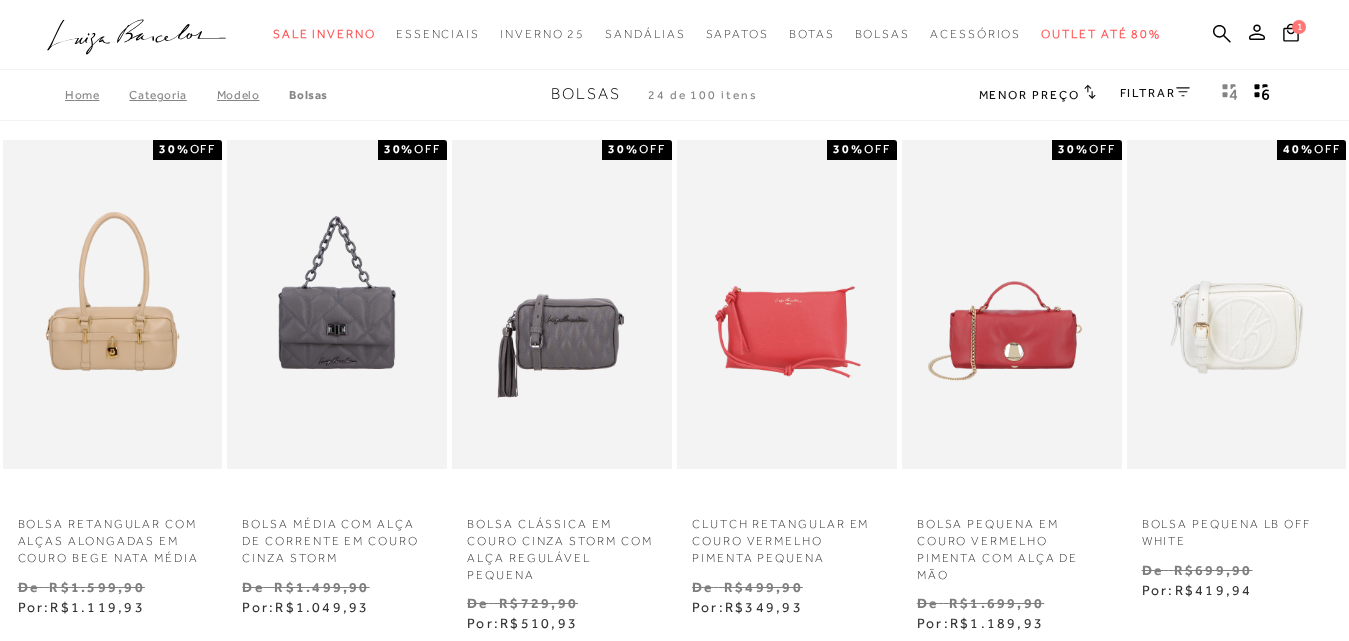 click on "Menor preço" at bounding box center [1037, 94] 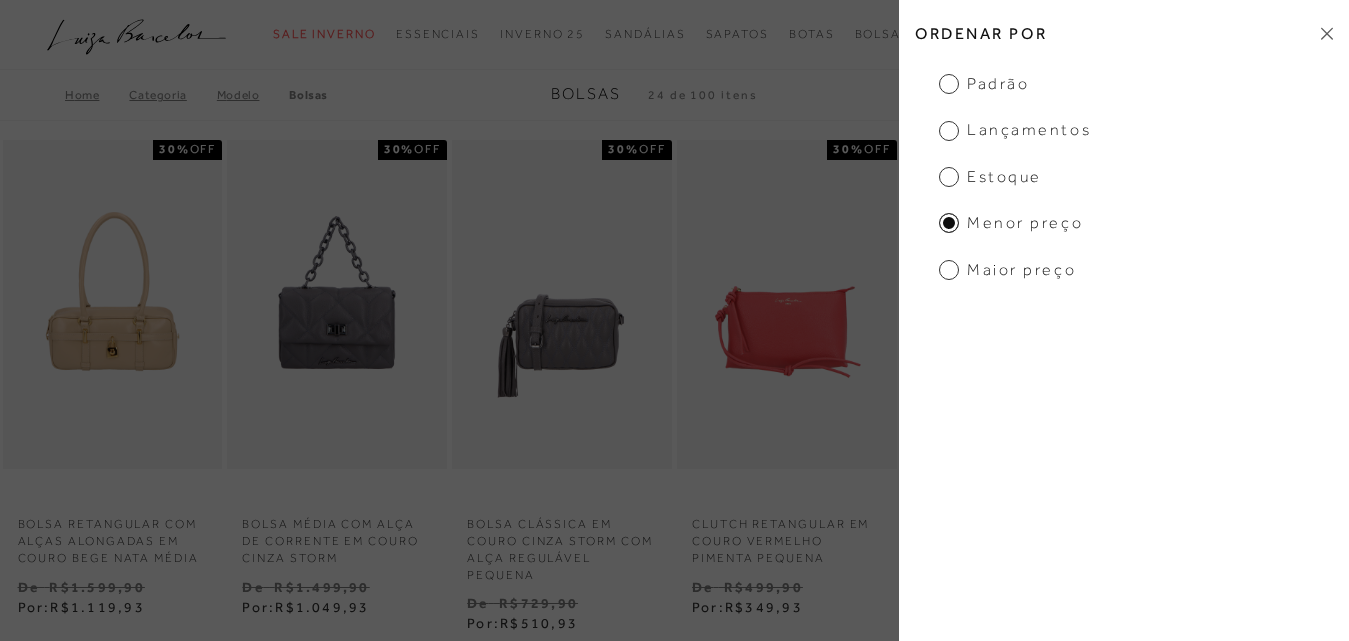 click on "Estoque" at bounding box center [990, 177] 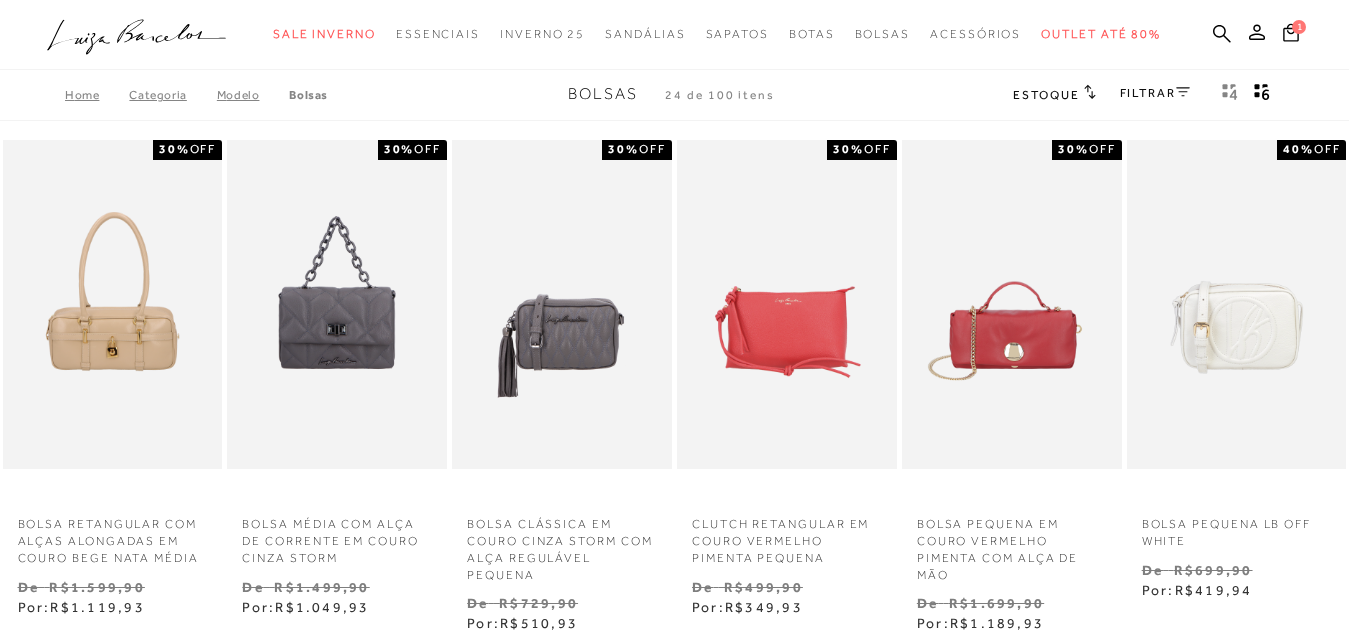 click on "Estoque" at bounding box center [1054, 94] 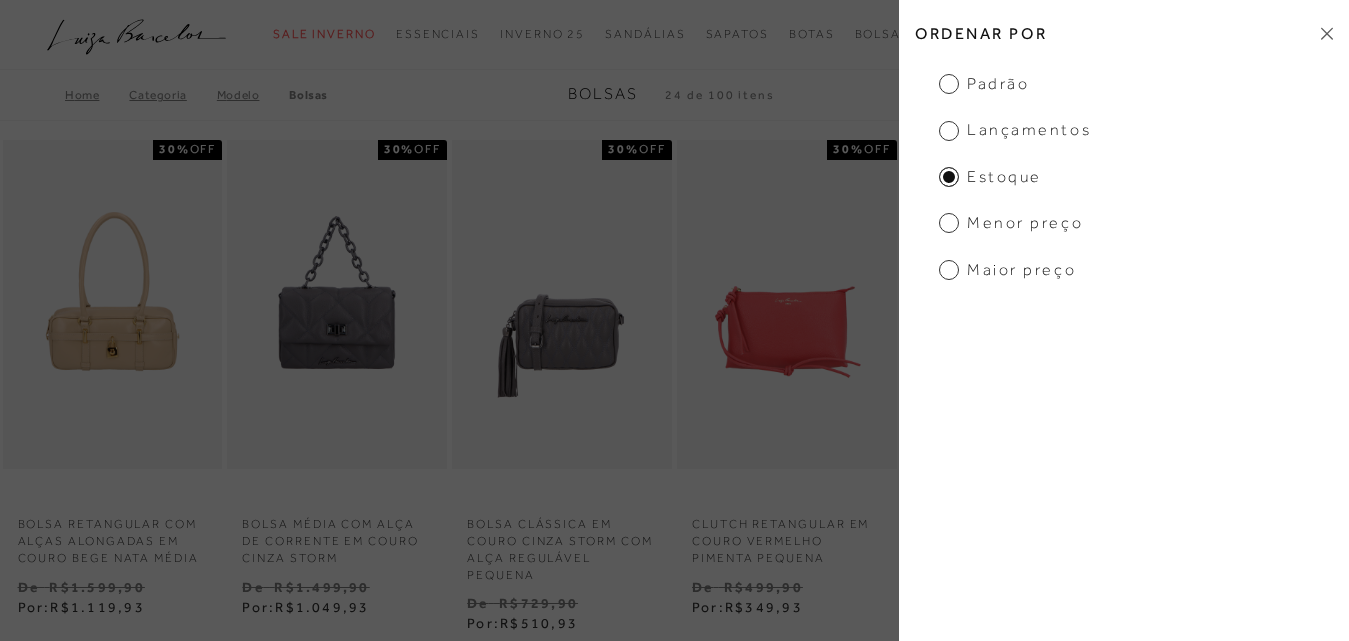 click on "Menor preço" at bounding box center (1011, 223) 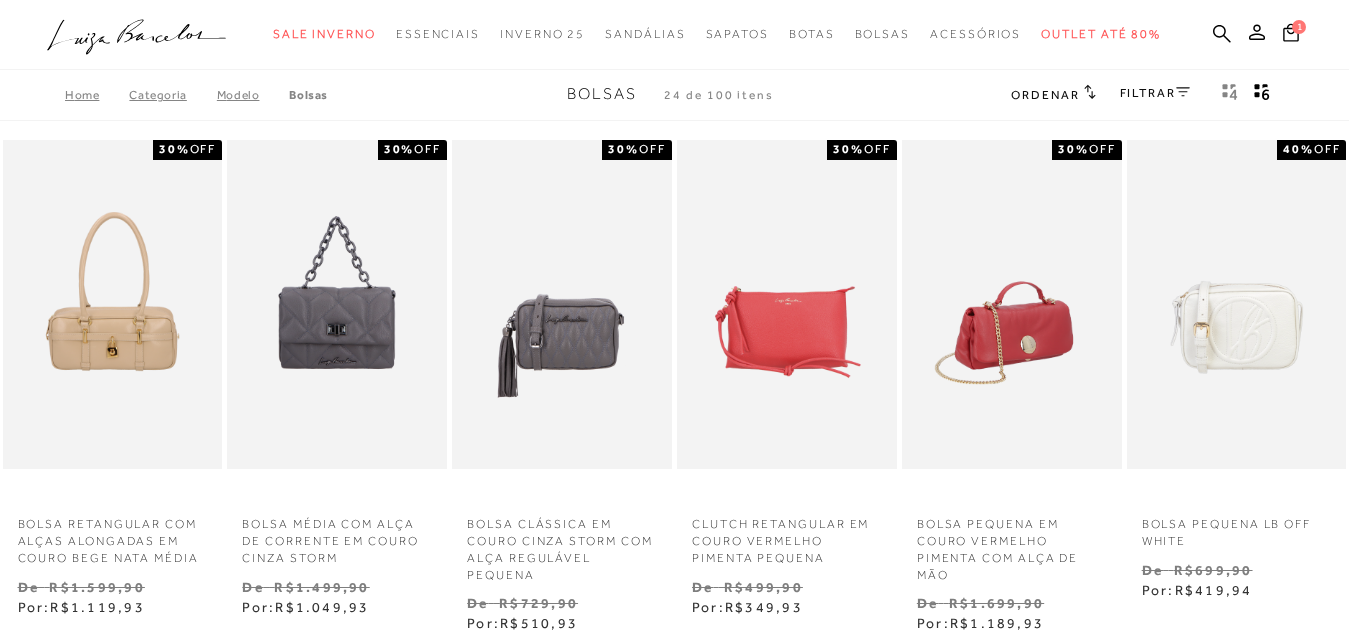 scroll, scrollTop: 0, scrollLeft: 0, axis: both 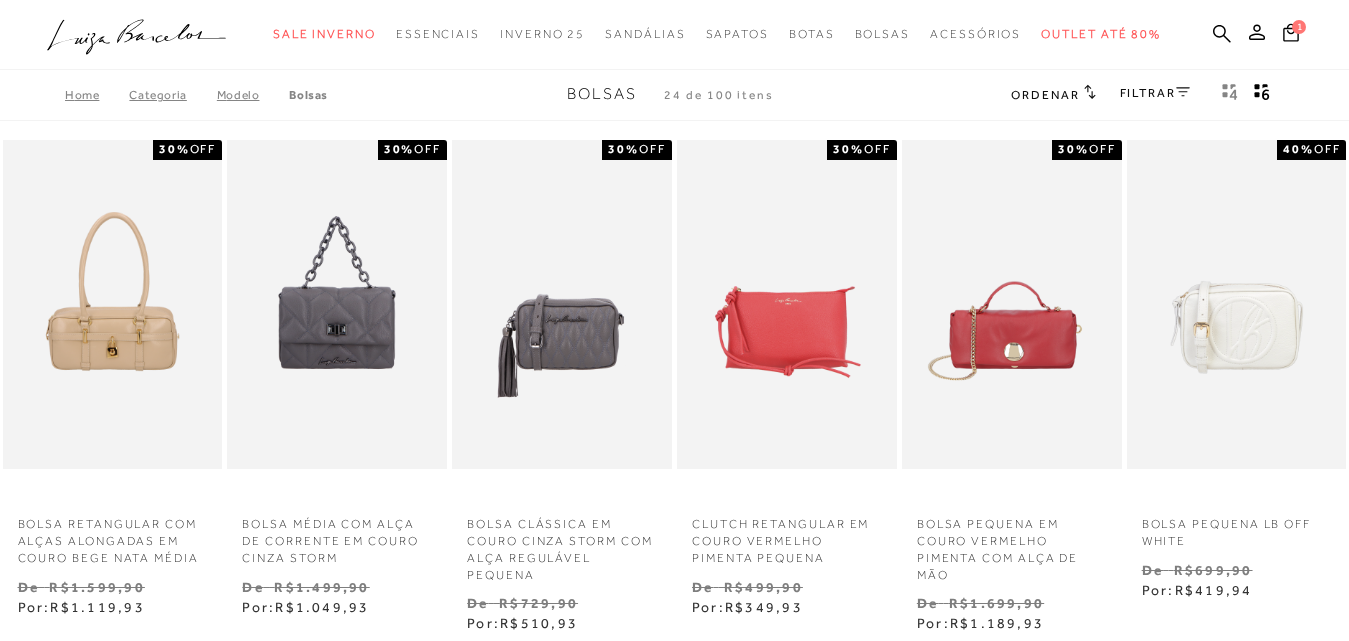 click on "Ordenar" at bounding box center [1045, 95] 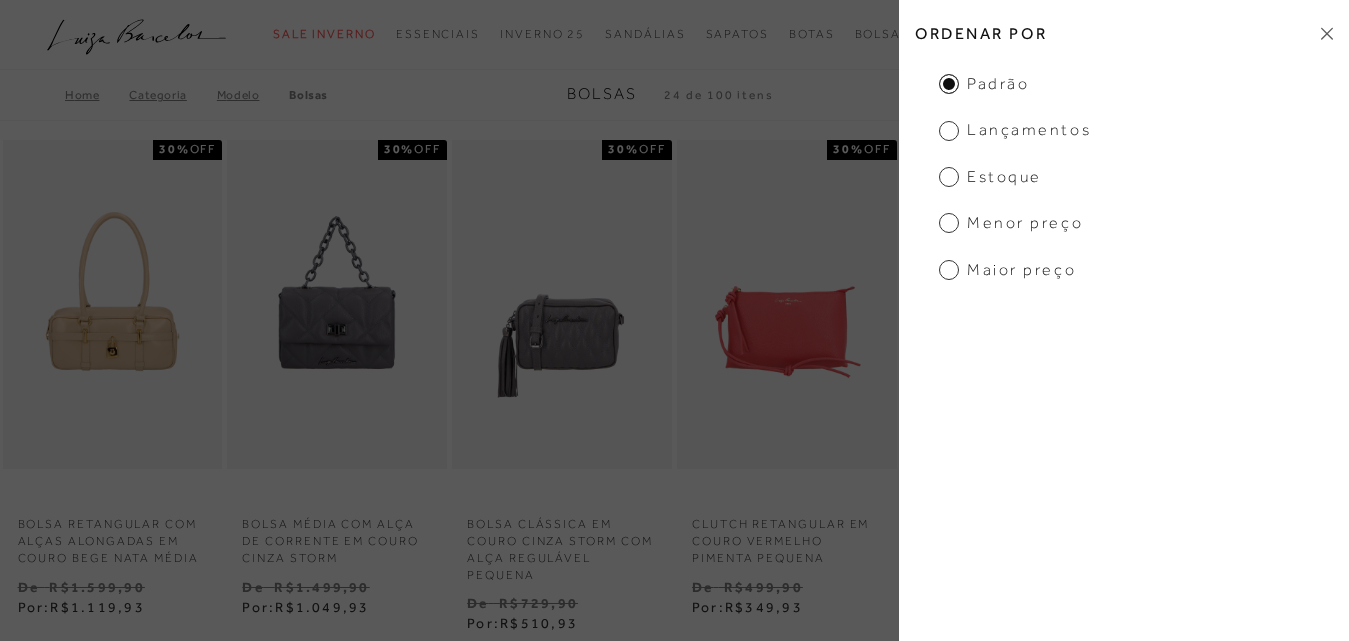 click on "Menor preço" at bounding box center (1011, 223) 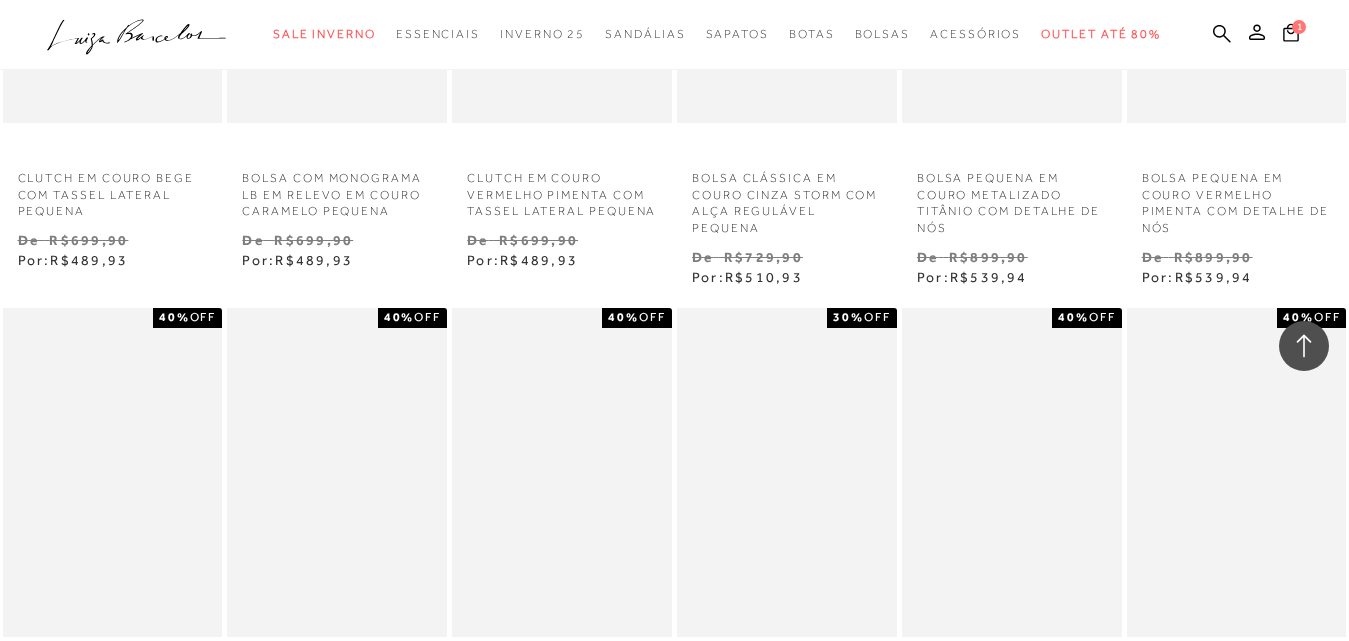 scroll, scrollTop: 3500, scrollLeft: 0, axis: vertical 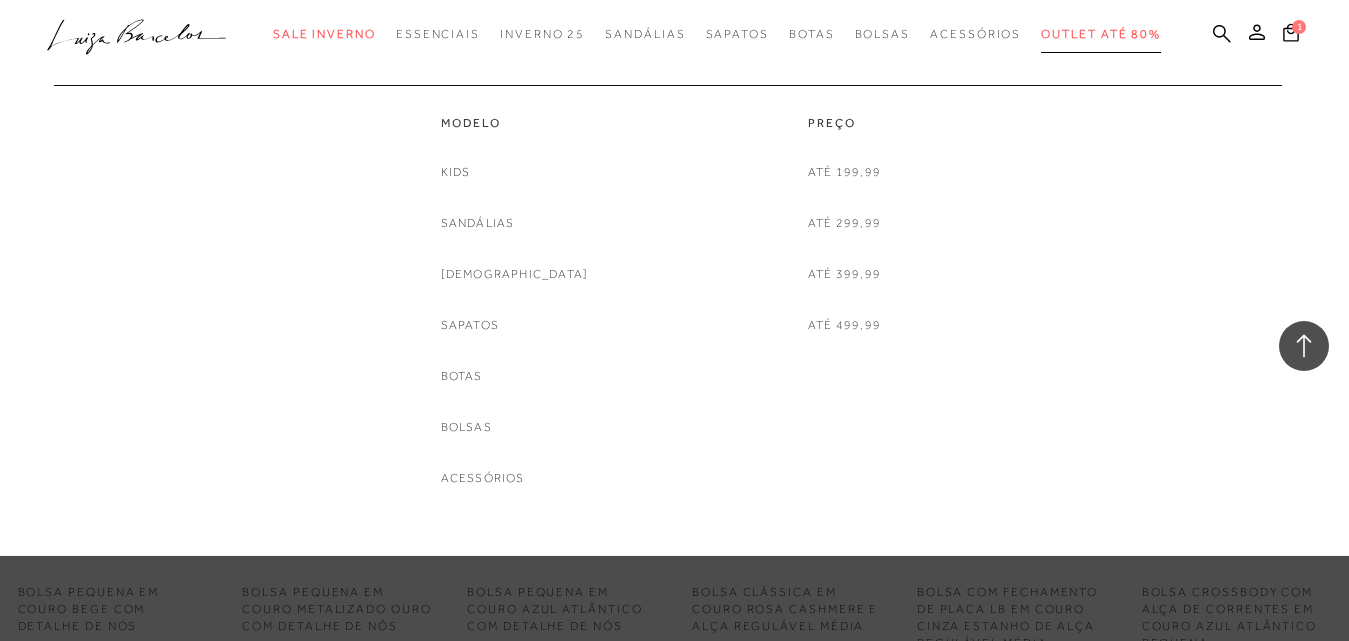 click on "Outlet até 80%" at bounding box center [1101, 34] 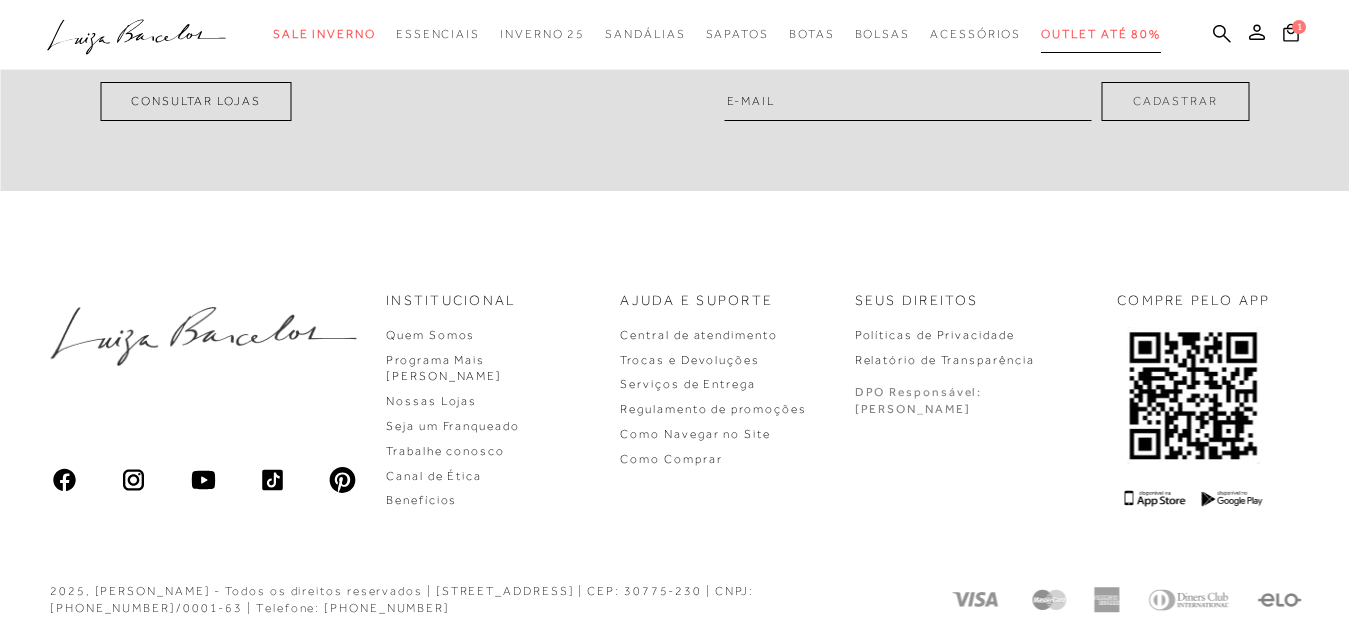 scroll, scrollTop: 0, scrollLeft: 0, axis: both 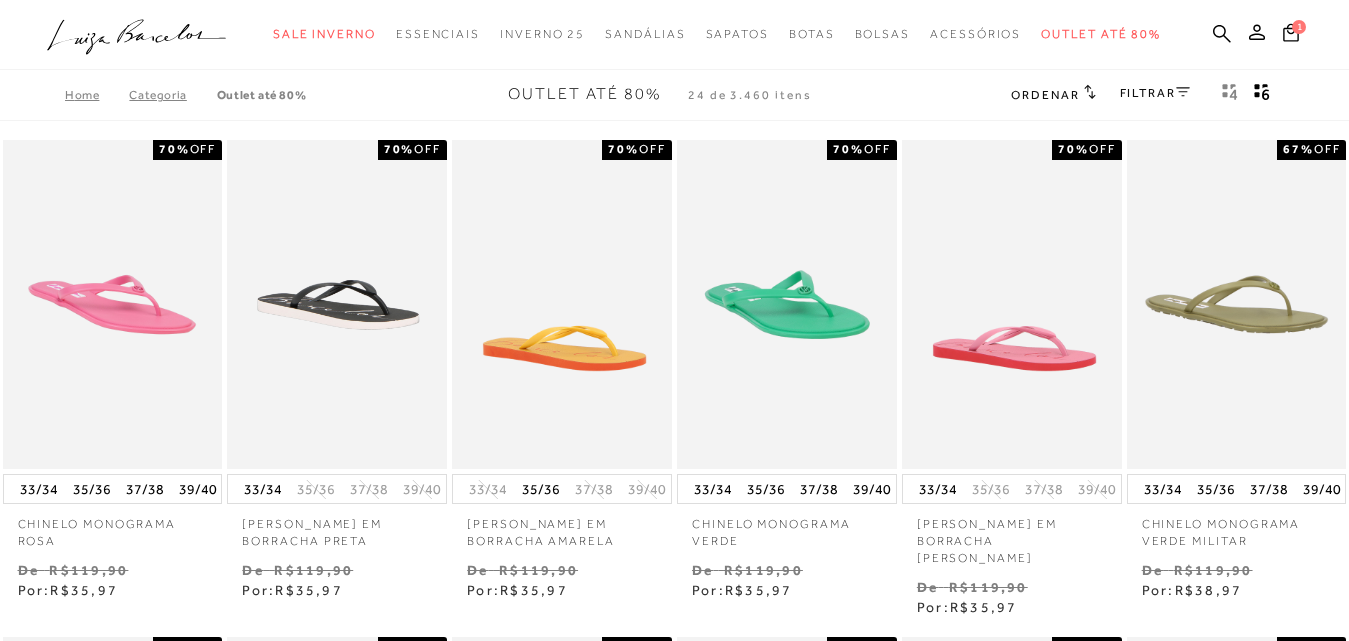 click on "Categoria" at bounding box center [172, 95] 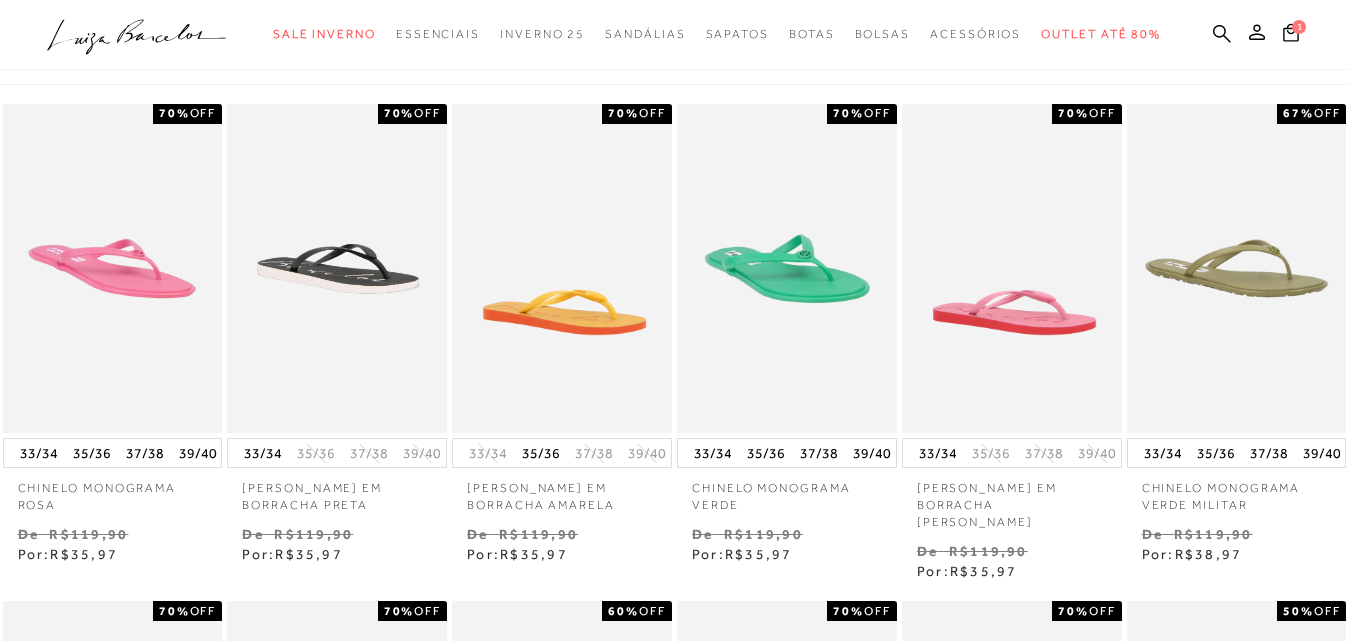 scroll, scrollTop: 0, scrollLeft: 0, axis: both 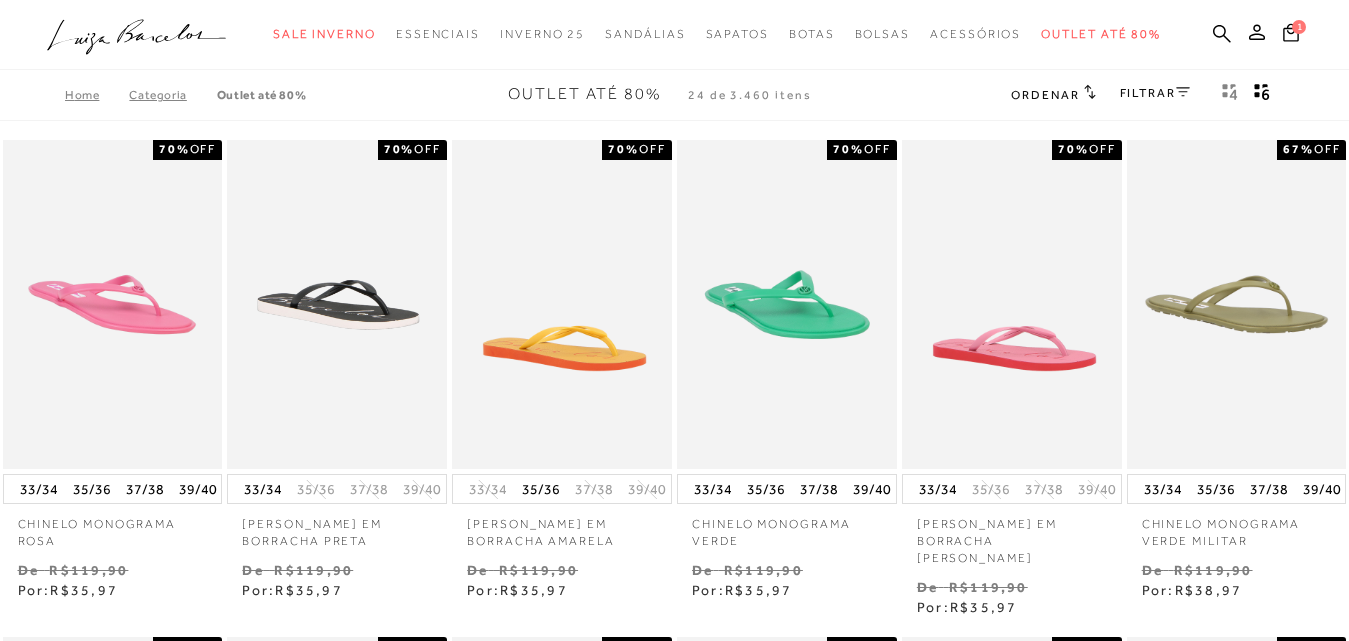click on "Categoria" at bounding box center (172, 95) 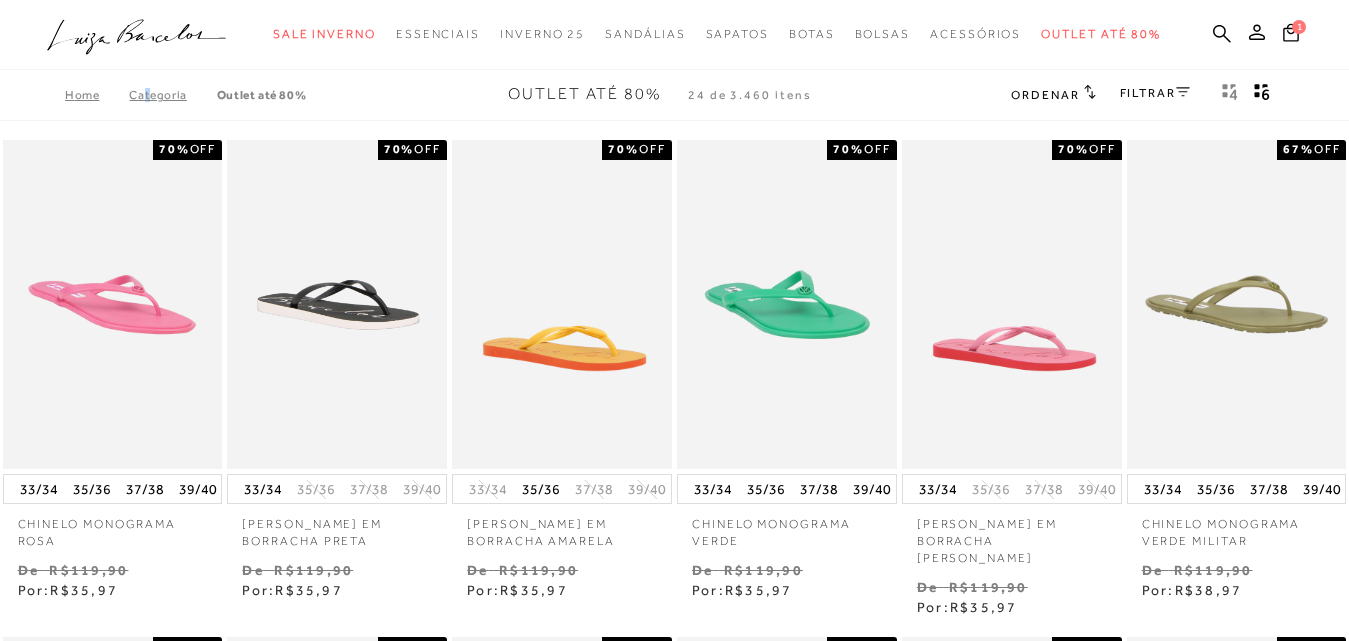 click on "Categoria" at bounding box center [172, 95] 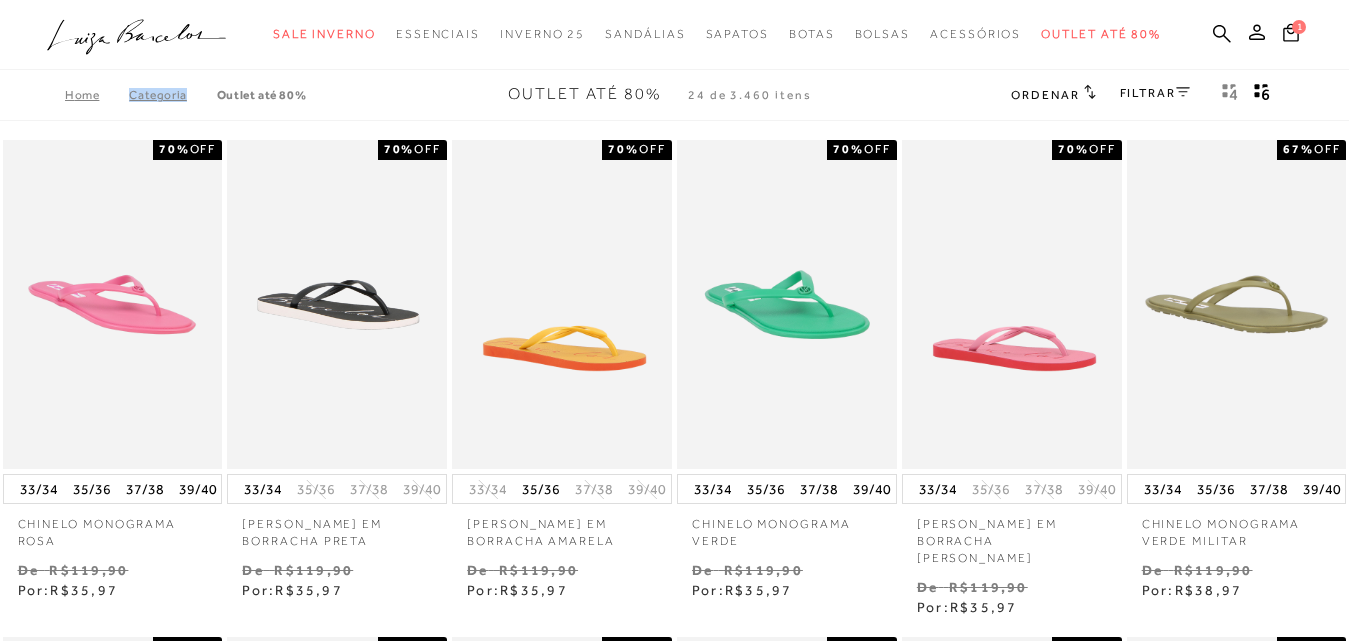 drag, startPoint x: 148, startPoint y: 97, endPoint x: 123, endPoint y: 105, distance: 26.24881 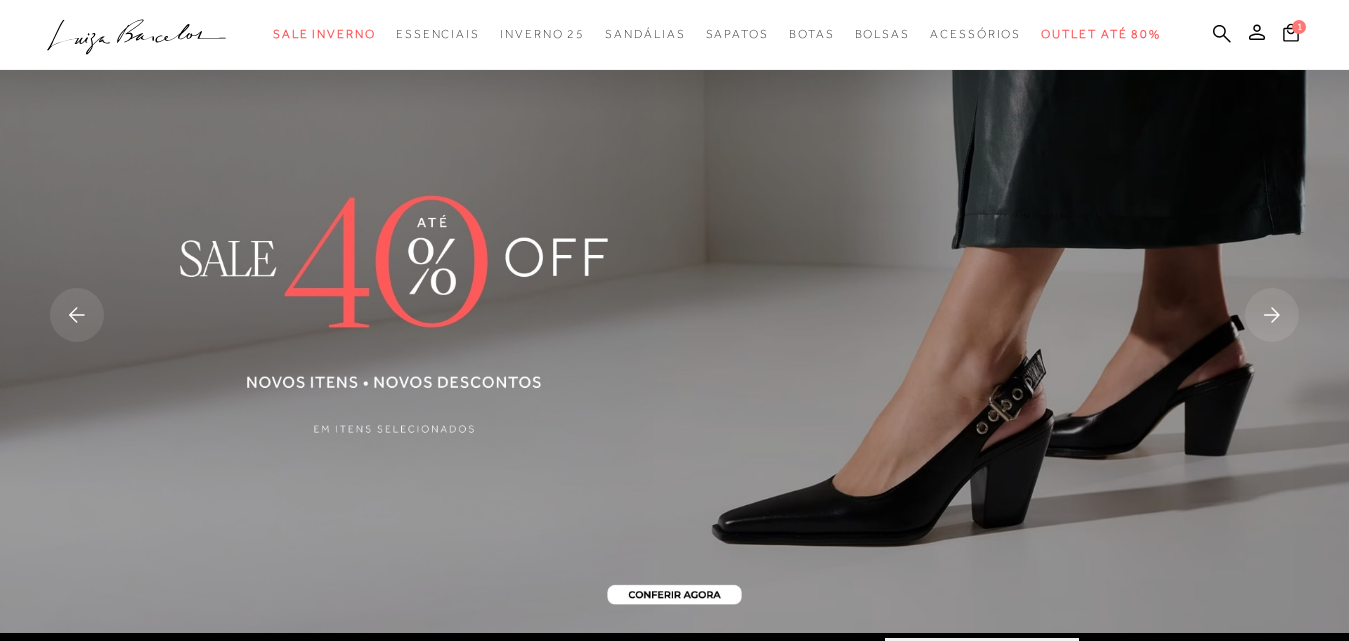 scroll, scrollTop: 0, scrollLeft: 0, axis: both 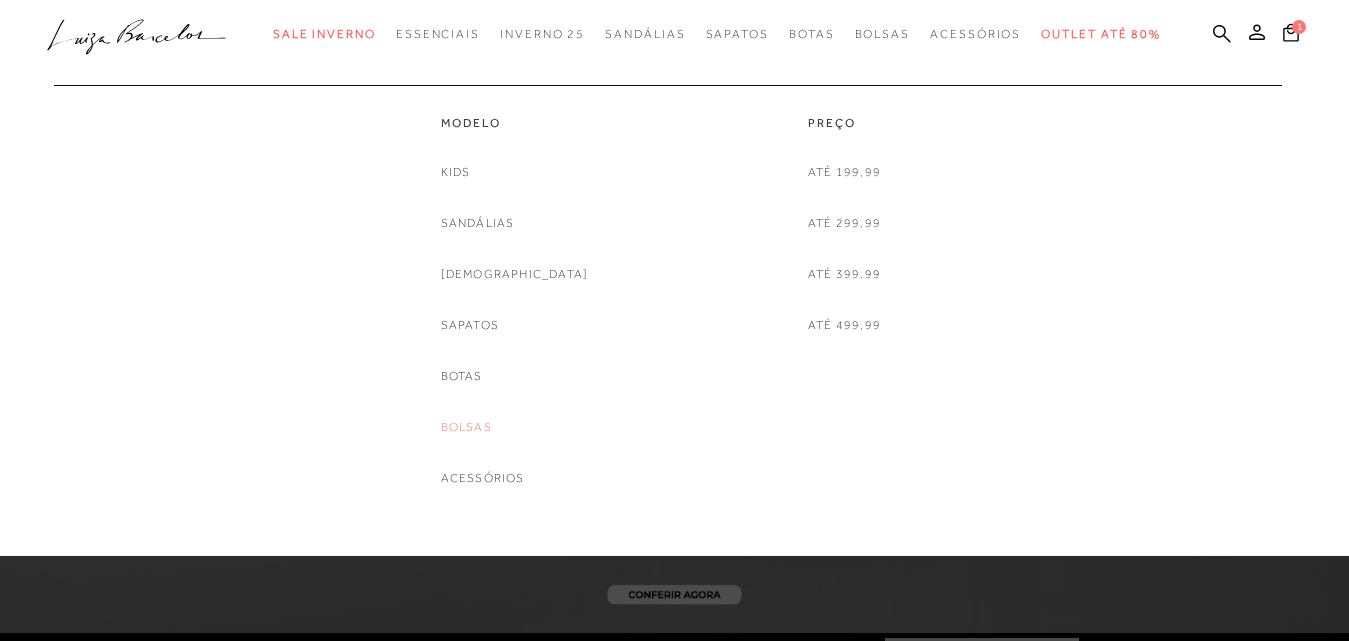 click on "Bolsas" at bounding box center (466, 427) 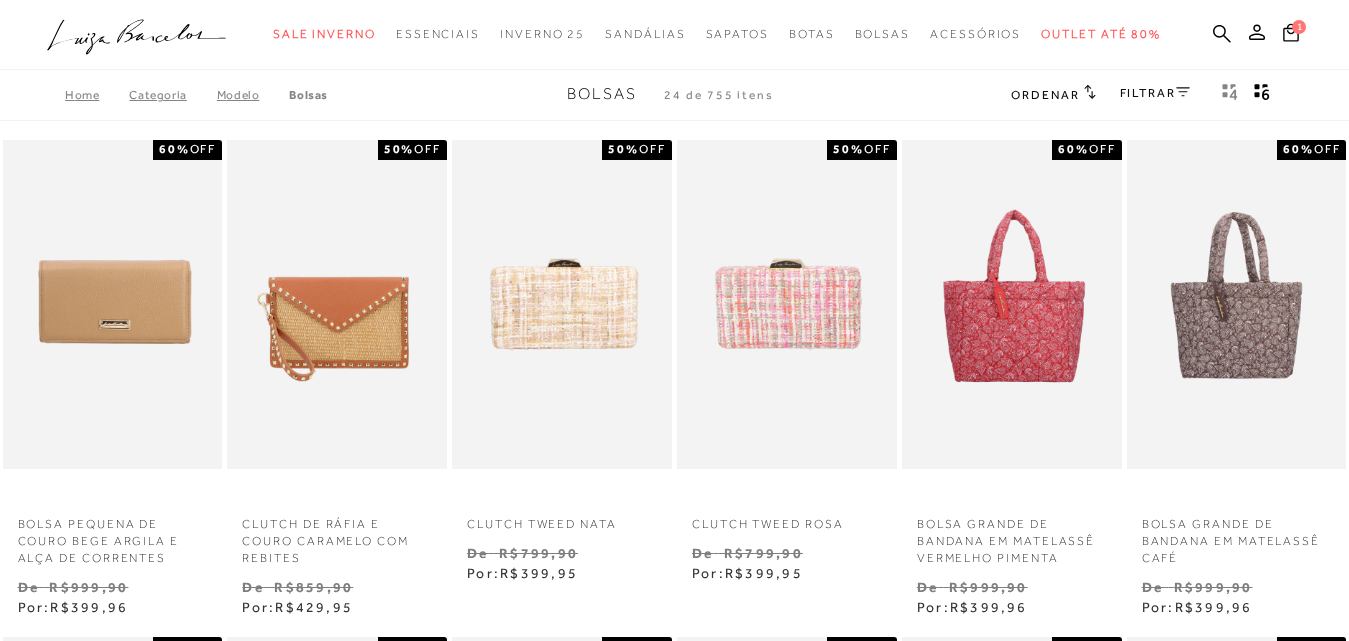 click on "Ordenar" at bounding box center (1045, 95) 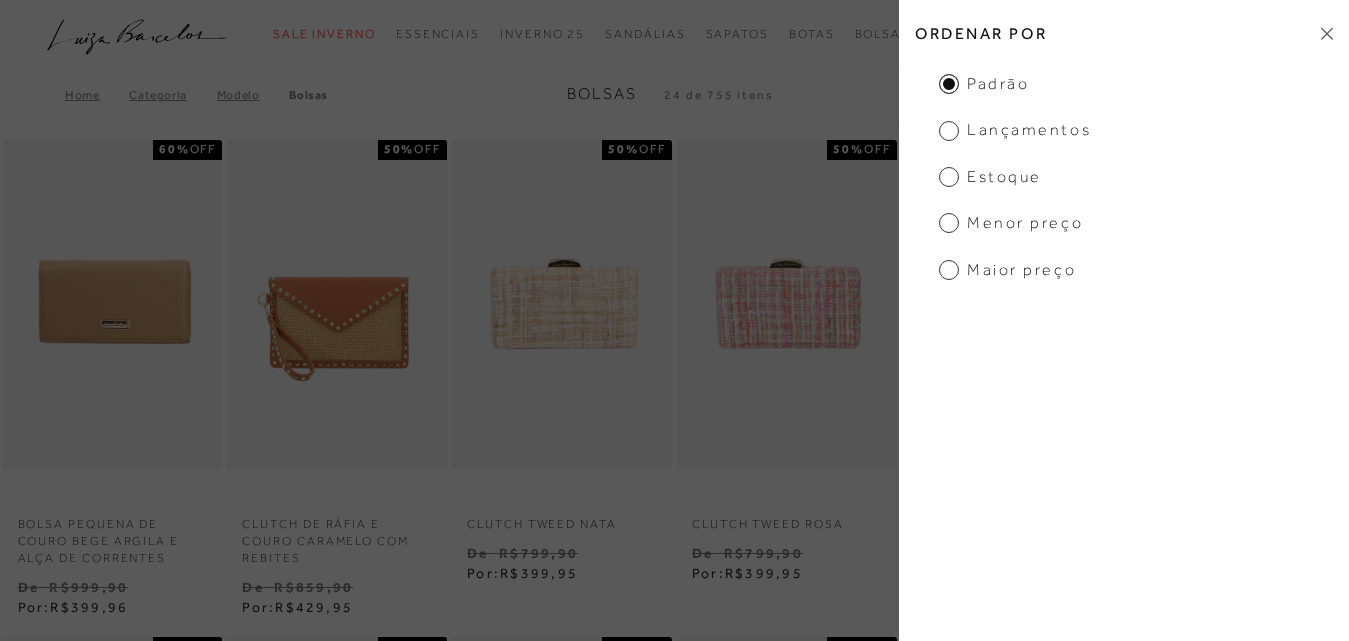 click on "Menor preço" at bounding box center (1011, 223) 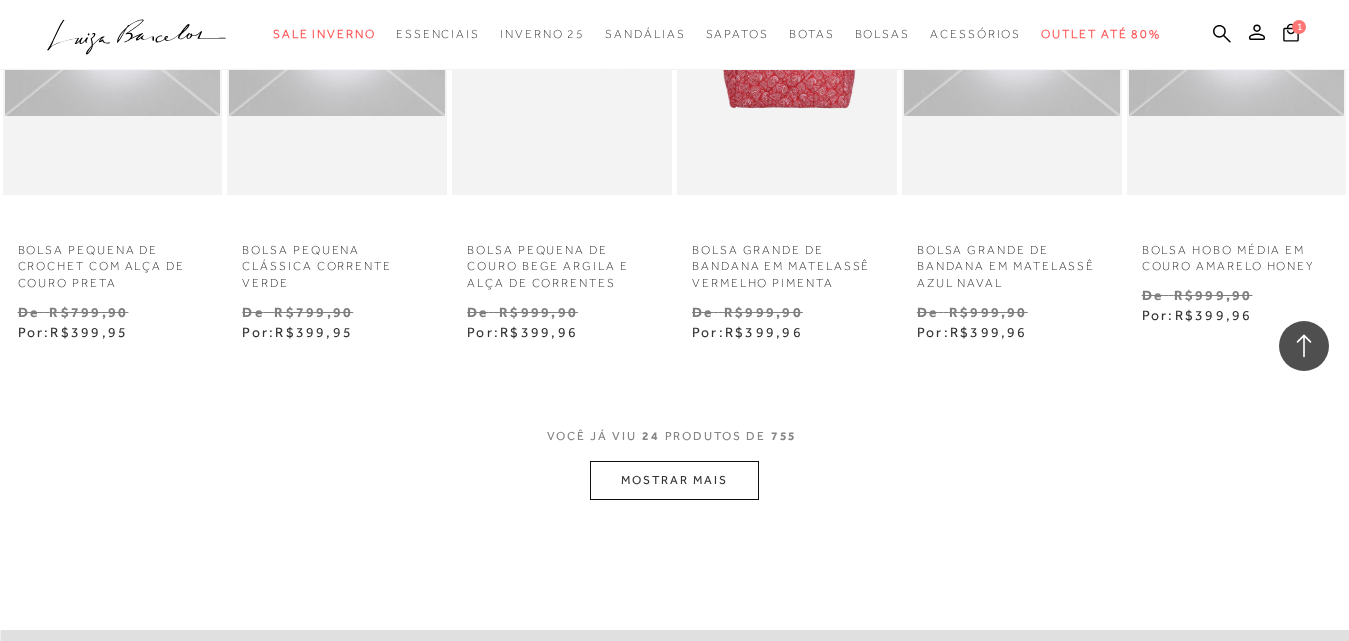 scroll, scrollTop: 3900, scrollLeft: 0, axis: vertical 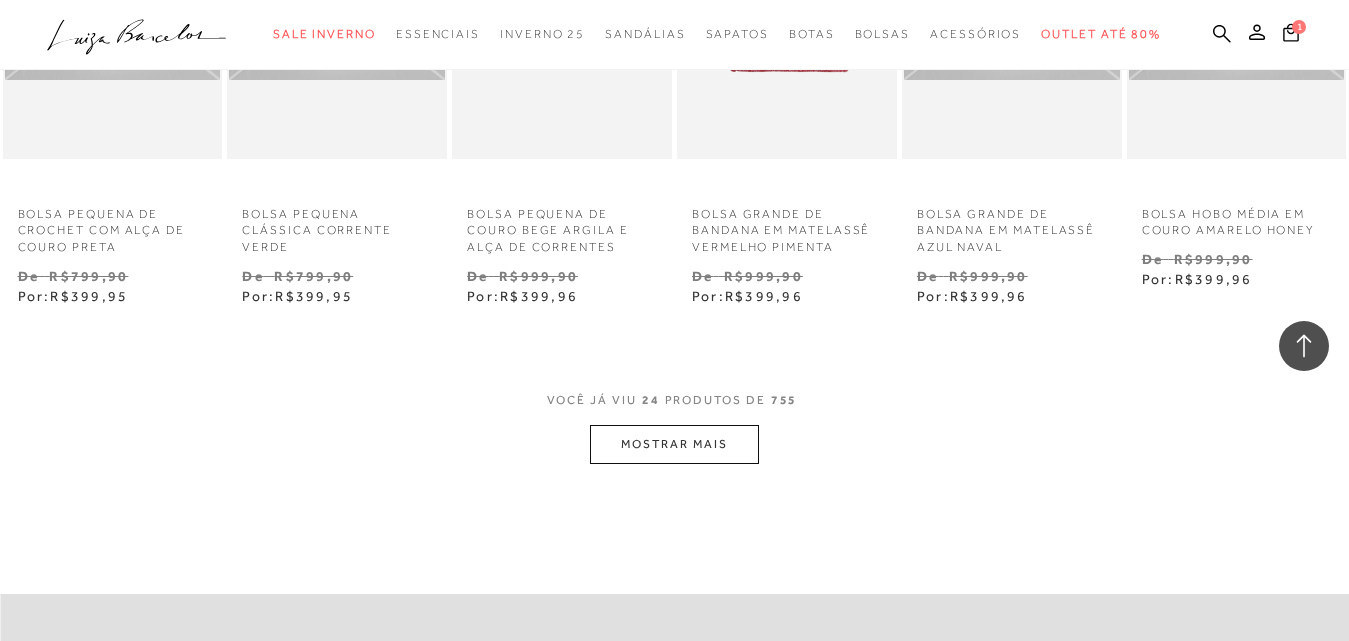 click on "MOSTRAR MAIS" at bounding box center (674, 444) 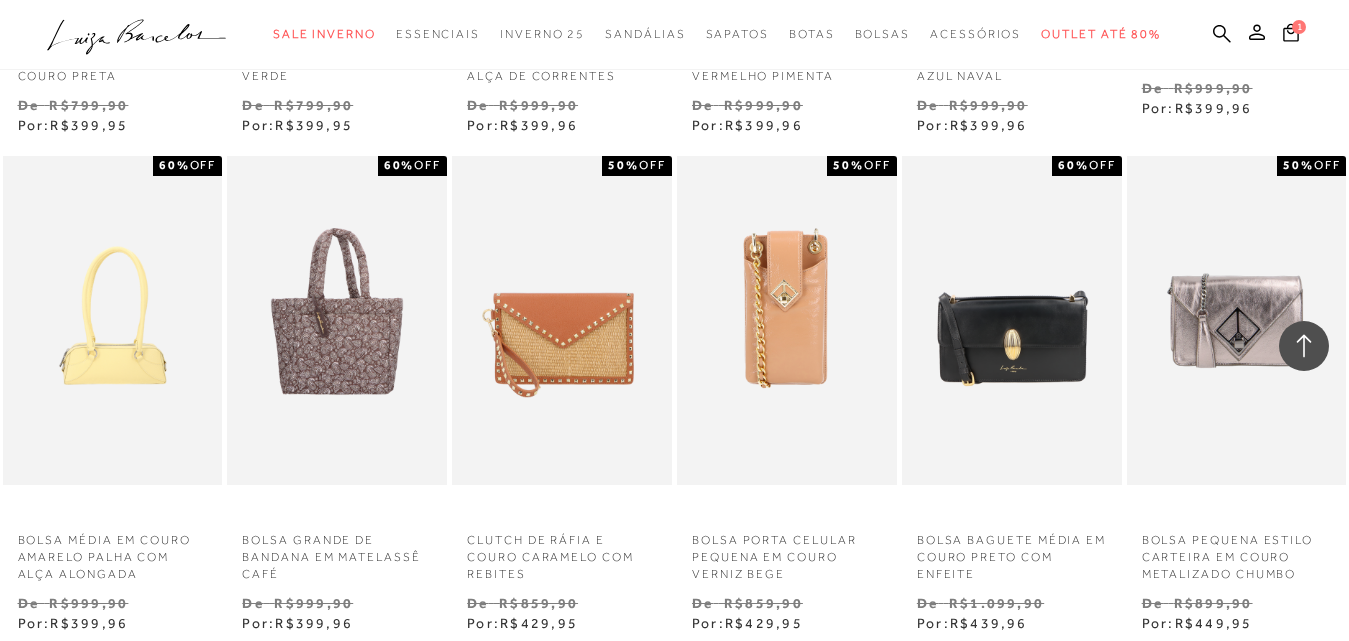 scroll, scrollTop: 4100, scrollLeft: 0, axis: vertical 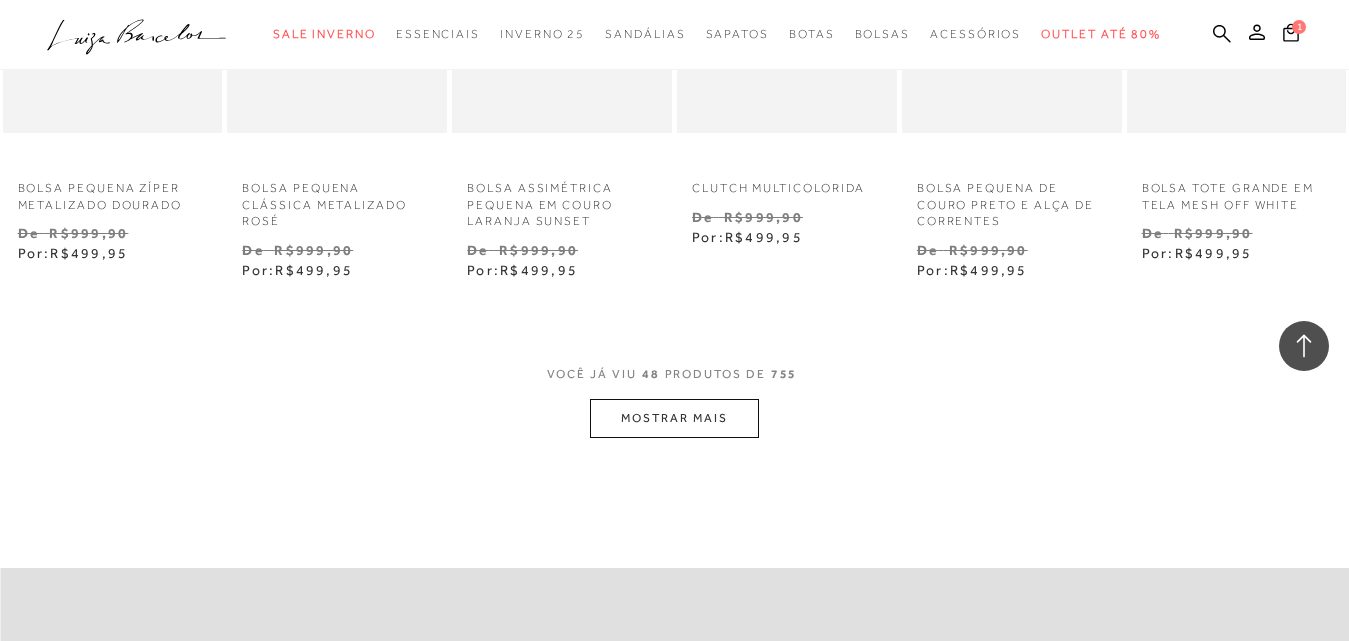 click on "MOSTRAR MAIS" at bounding box center [674, 418] 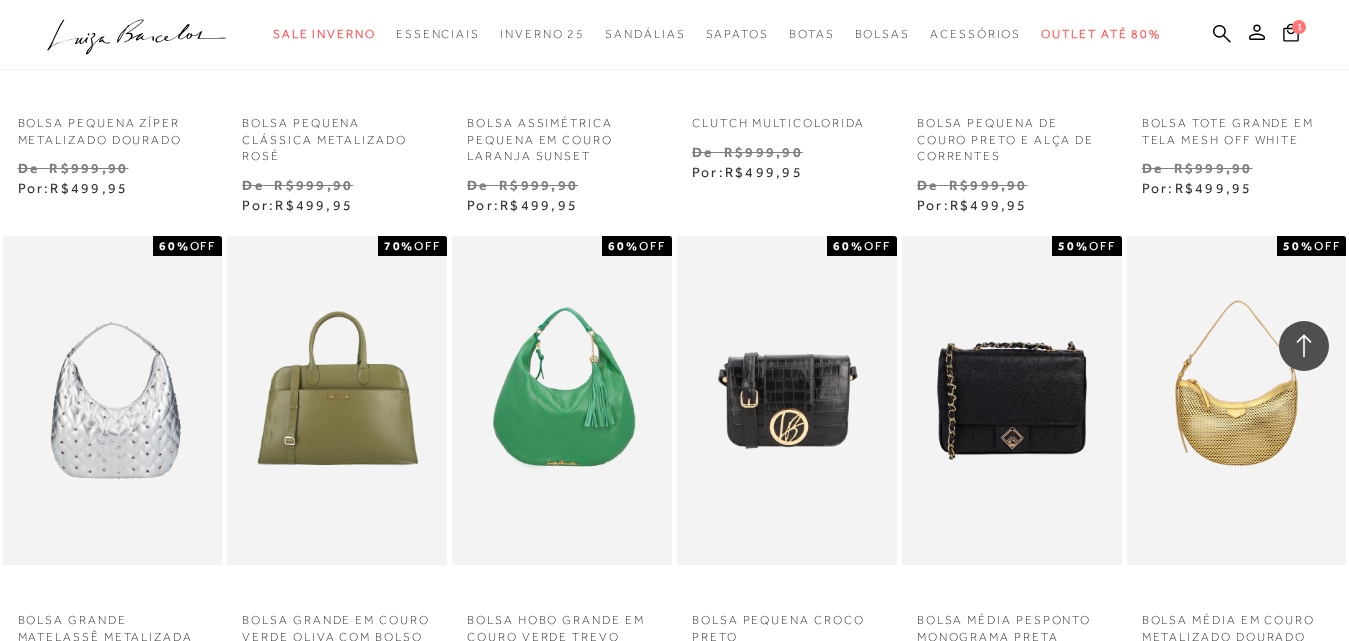 scroll, scrollTop: 6000, scrollLeft: 0, axis: vertical 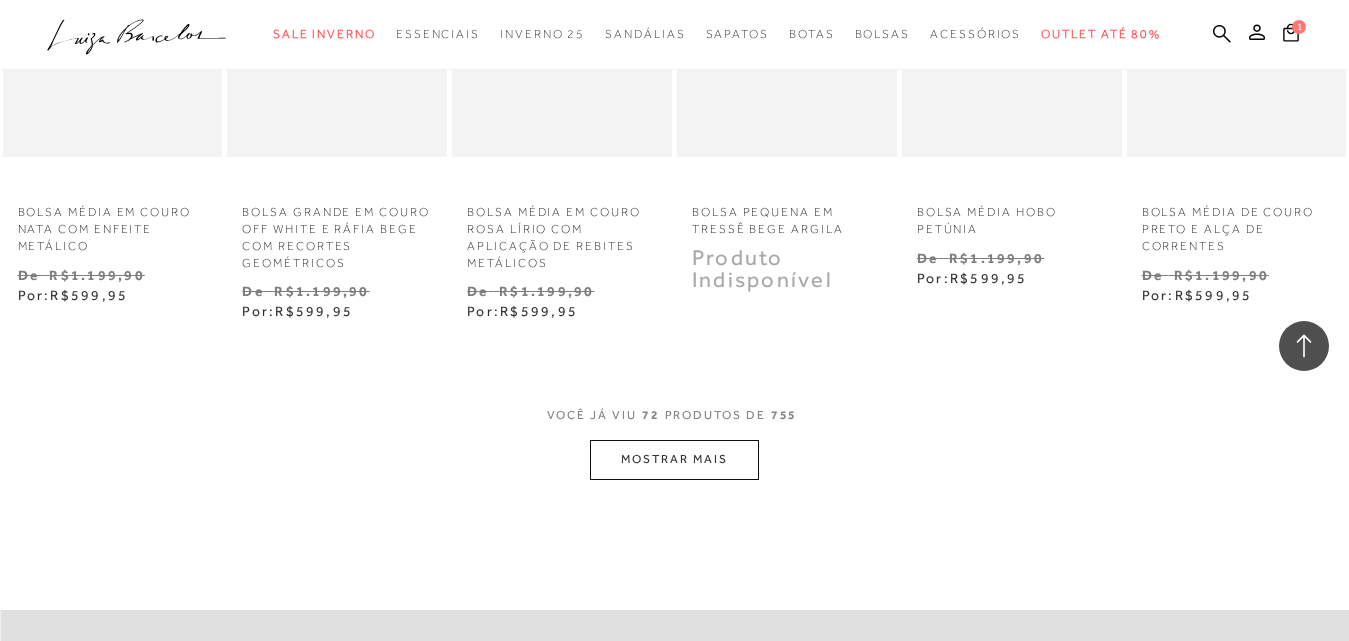 click on "MOSTRAR MAIS" at bounding box center [674, 459] 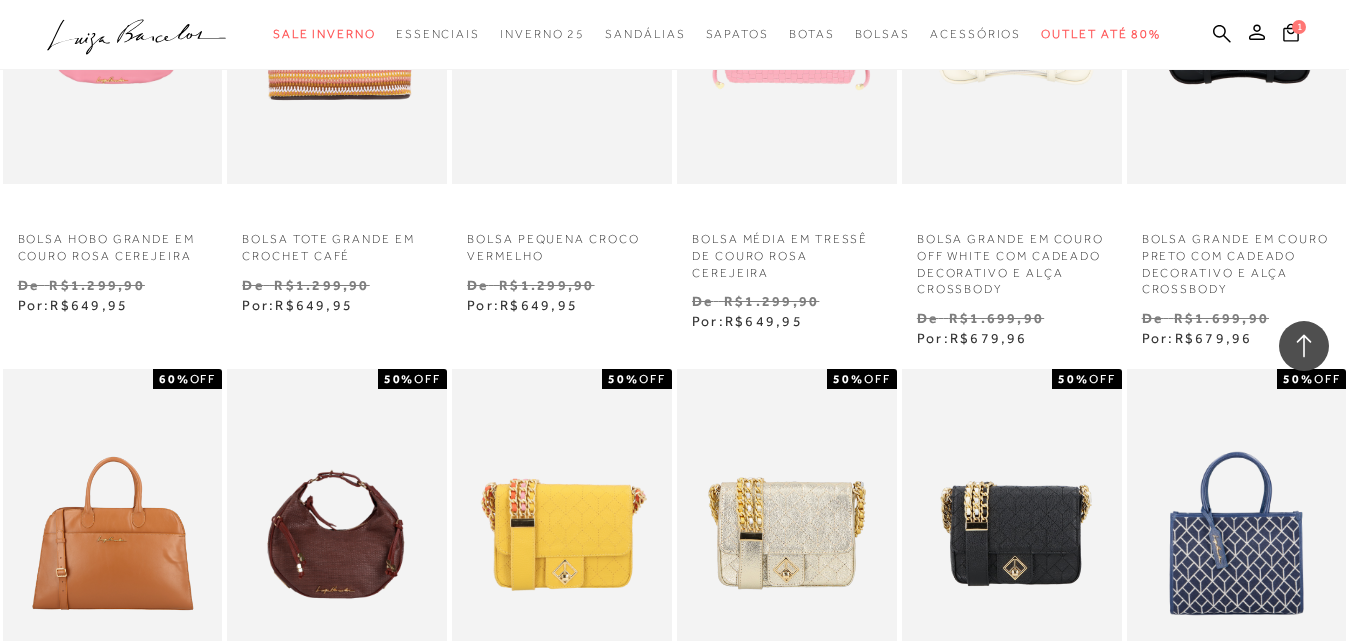 scroll, scrollTop: 9500, scrollLeft: 0, axis: vertical 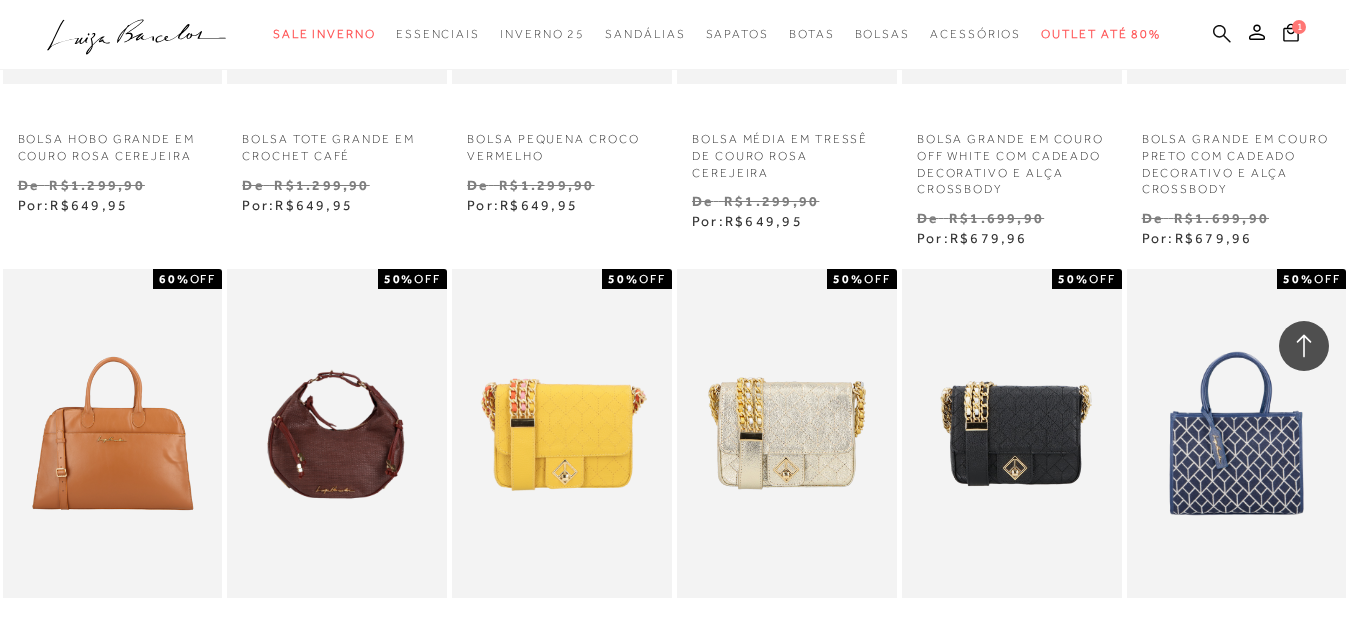click 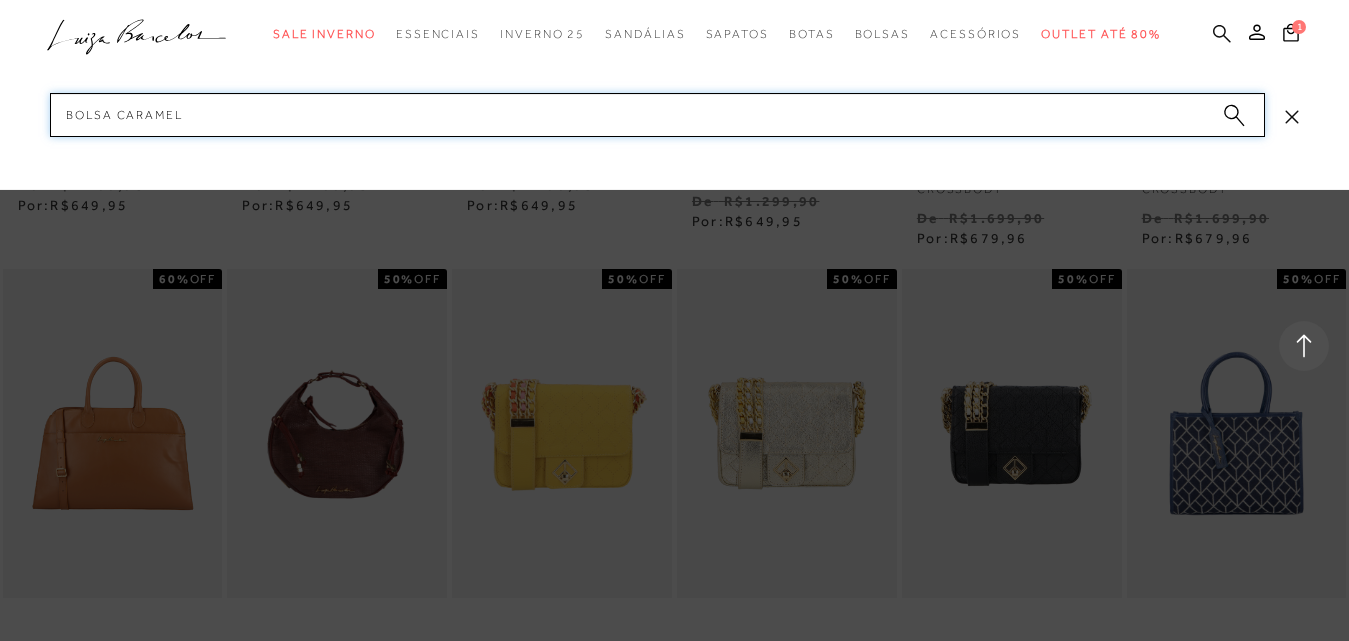 type on "bolsa caramelo" 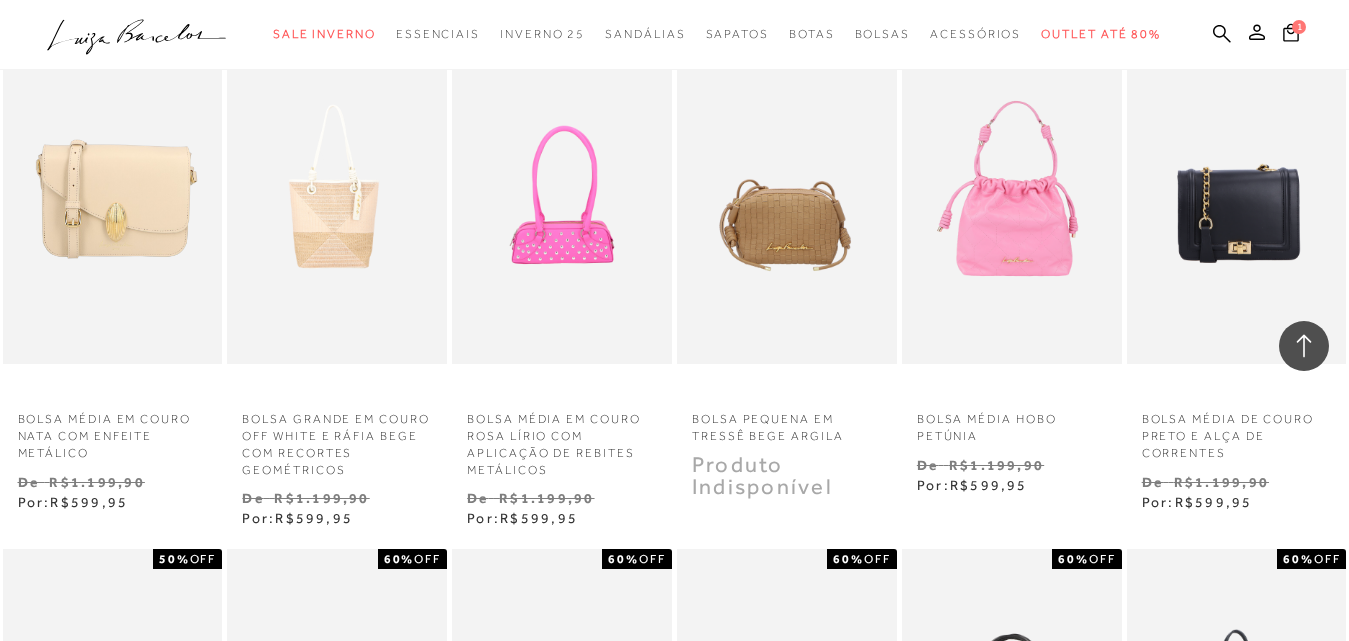scroll, scrollTop: 7700, scrollLeft: 0, axis: vertical 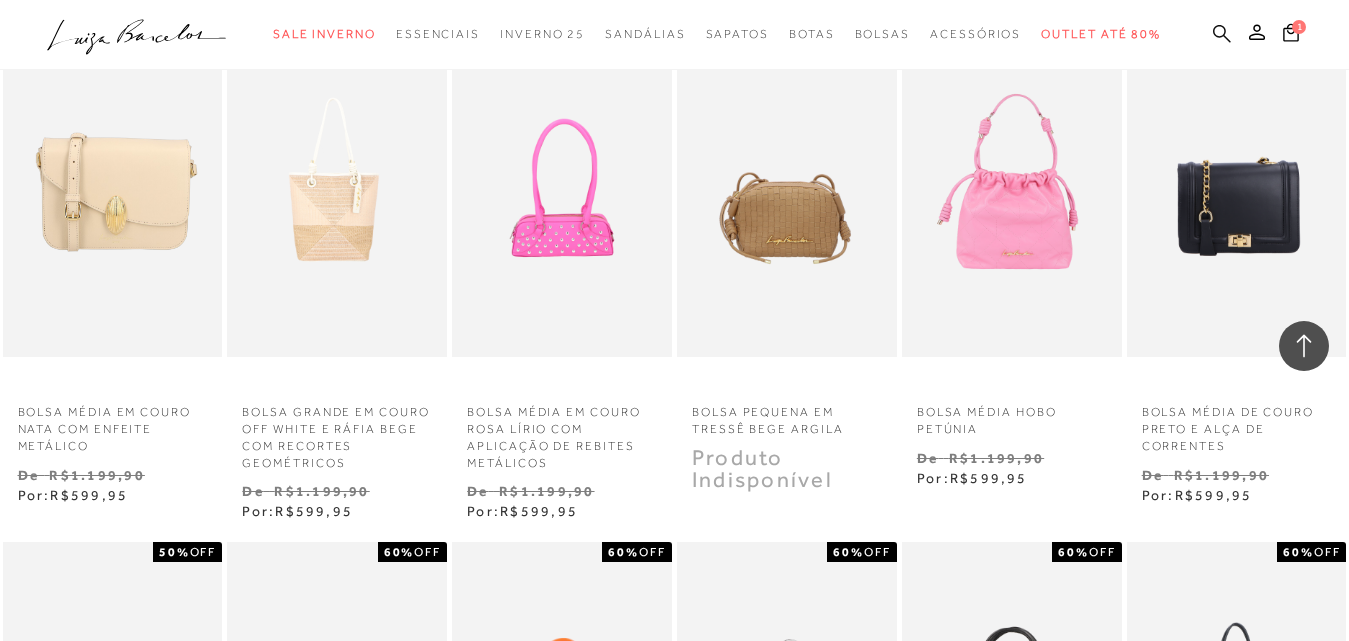 click 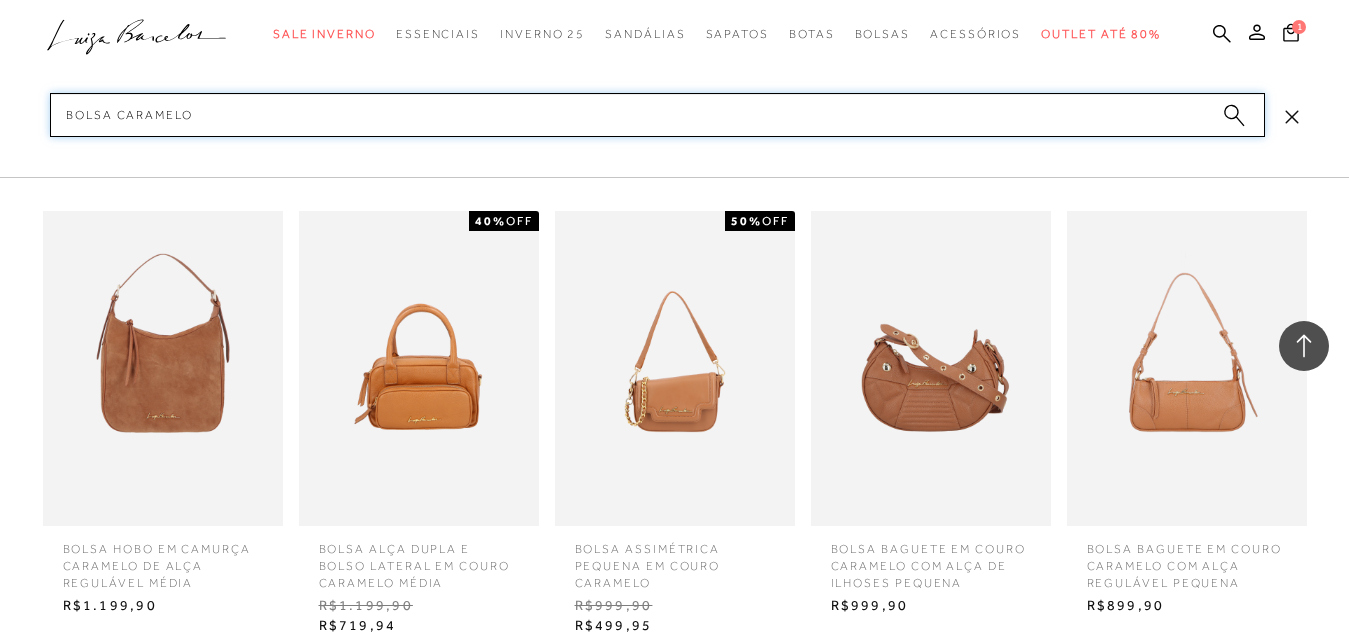 scroll, scrollTop: 8000, scrollLeft: 0, axis: vertical 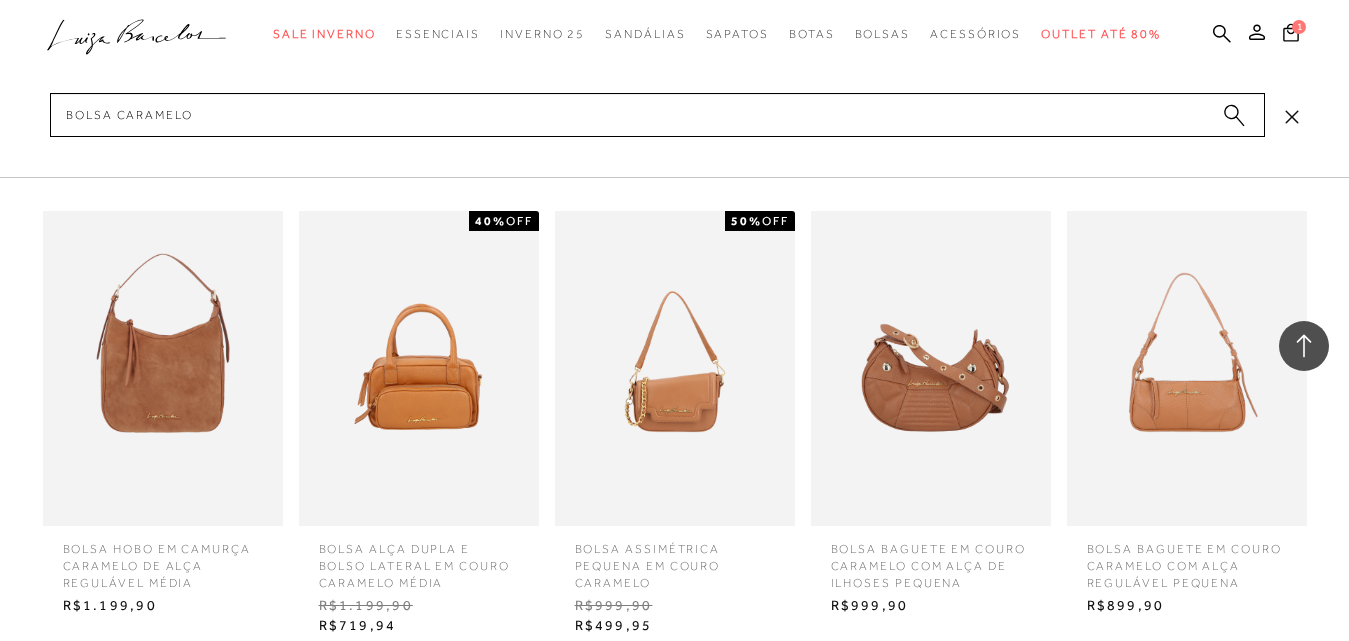 click on "categoryHeader
.a{fill-rule:evenodd;}
Sale Inverno
Modelo Sapatos" at bounding box center (674, -8946) 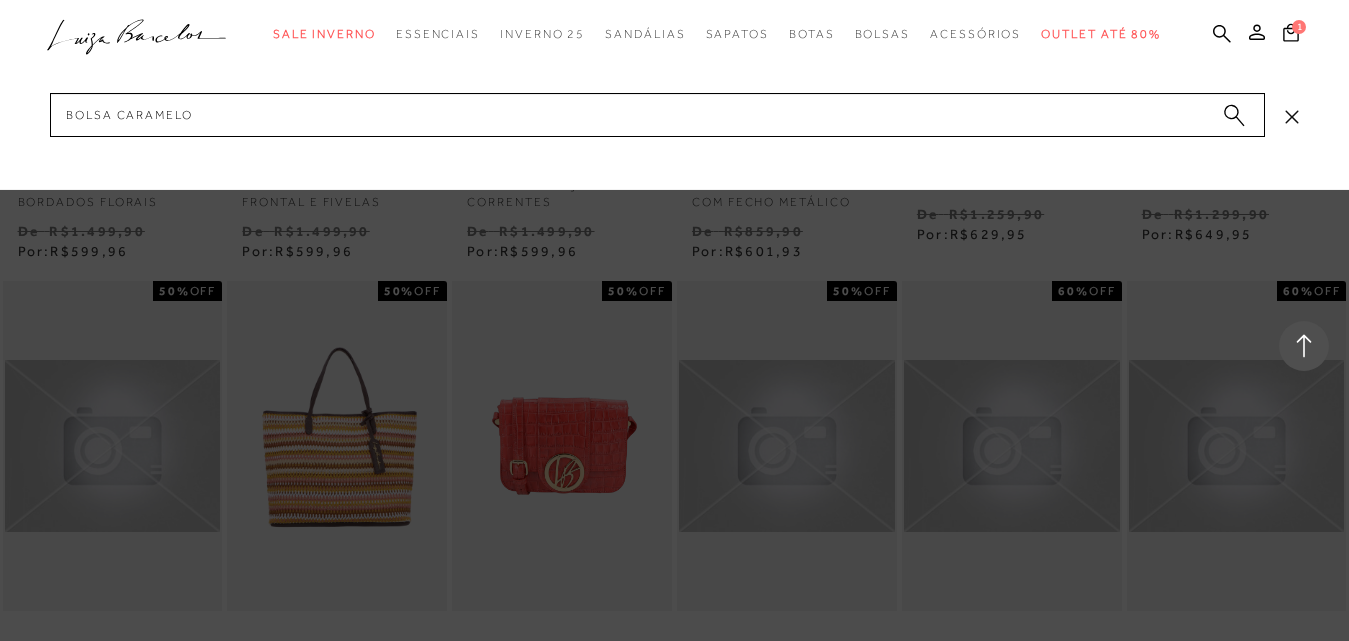 click at bounding box center [674, 95] 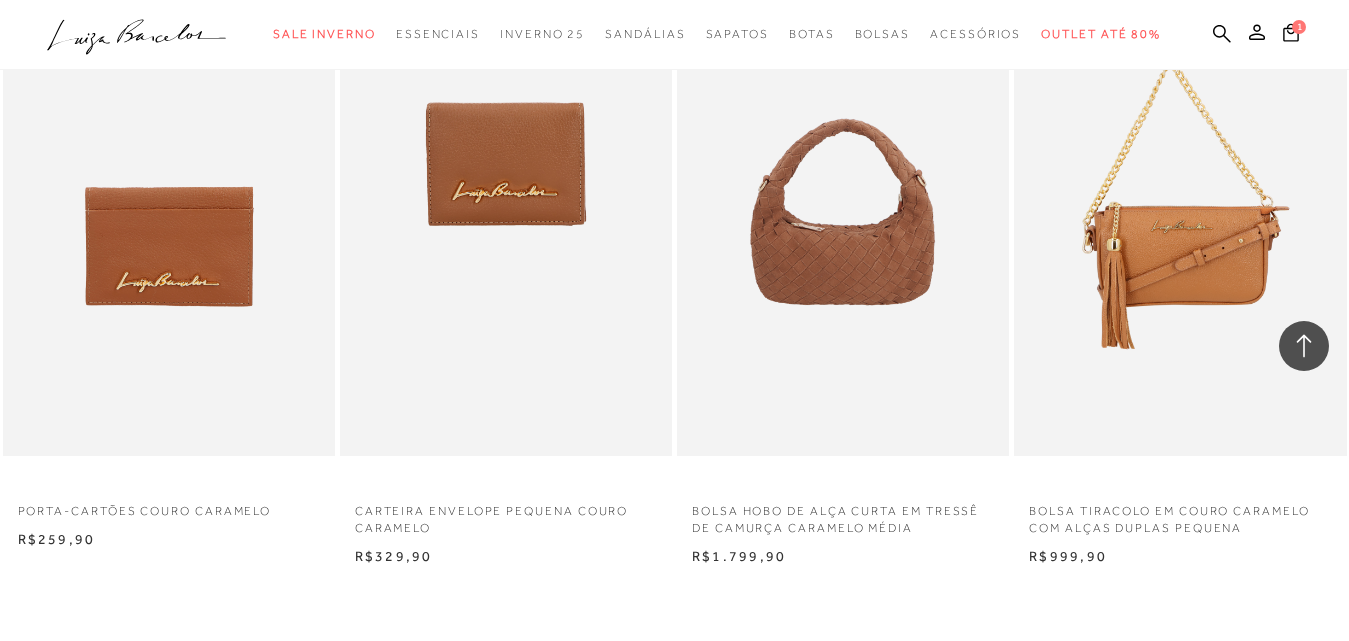 scroll, scrollTop: 0, scrollLeft: 0, axis: both 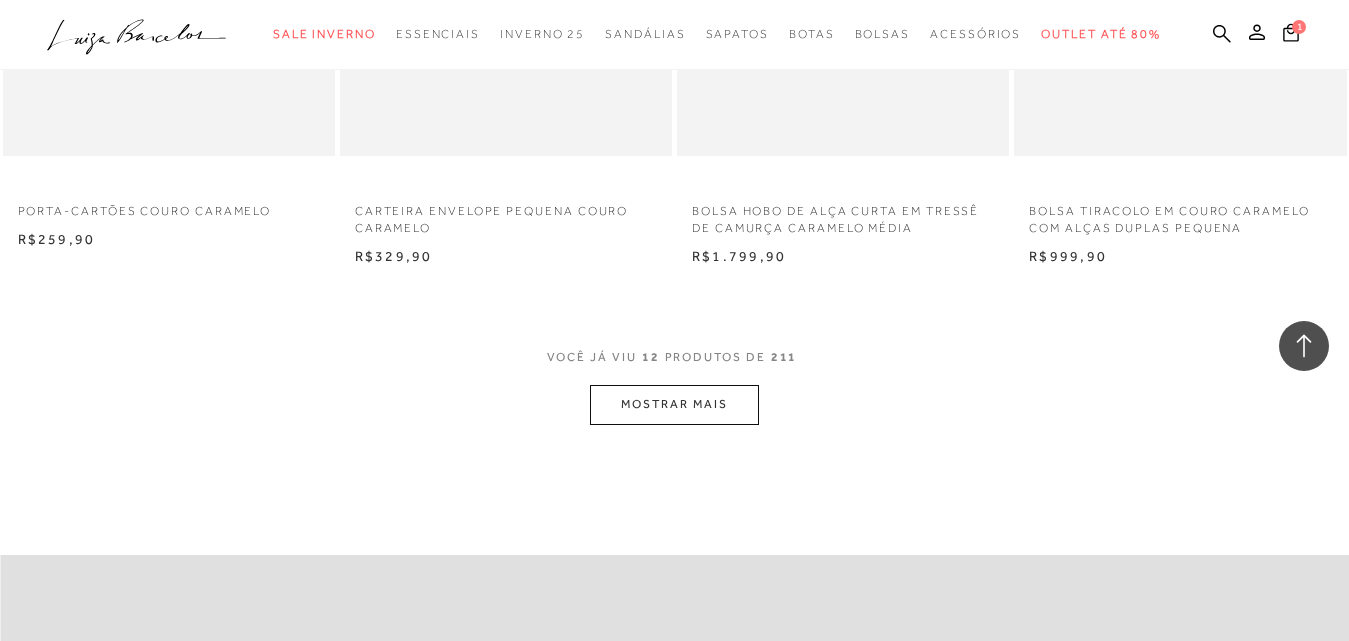 click on "MOSTRAR MAIS" at bounding box center (674, 404) 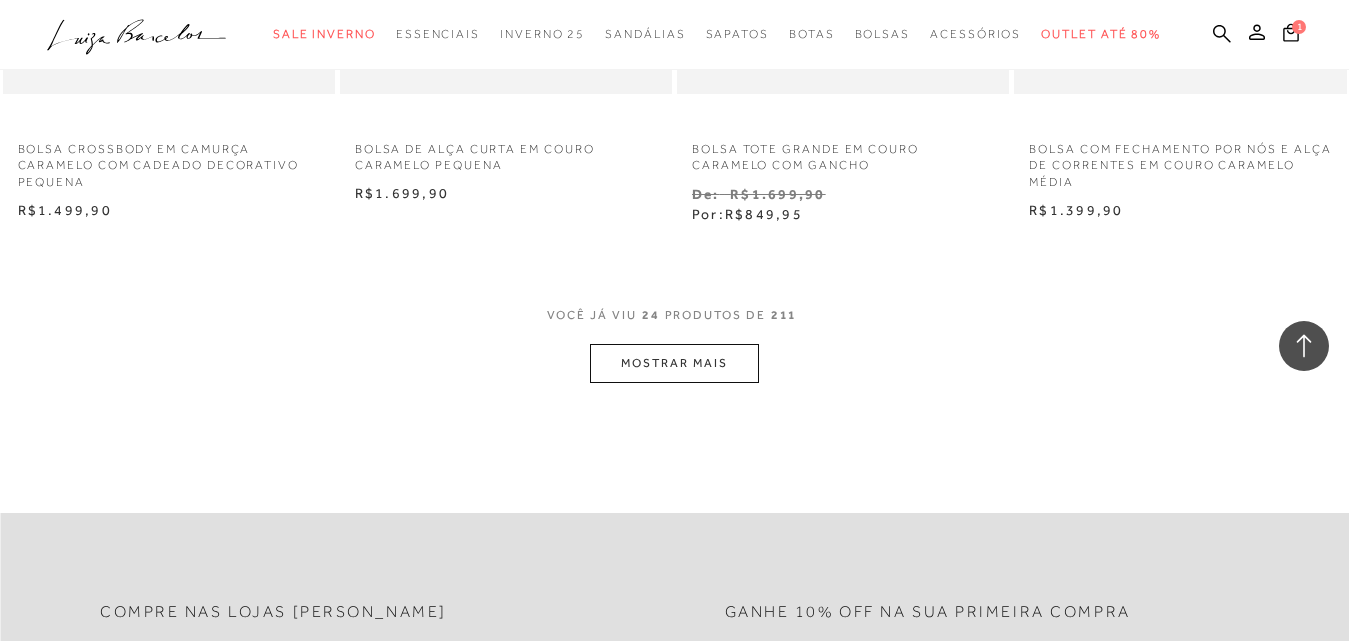 scroll, scrollTop: 3800, scrollLeft: 0, axis: vertical 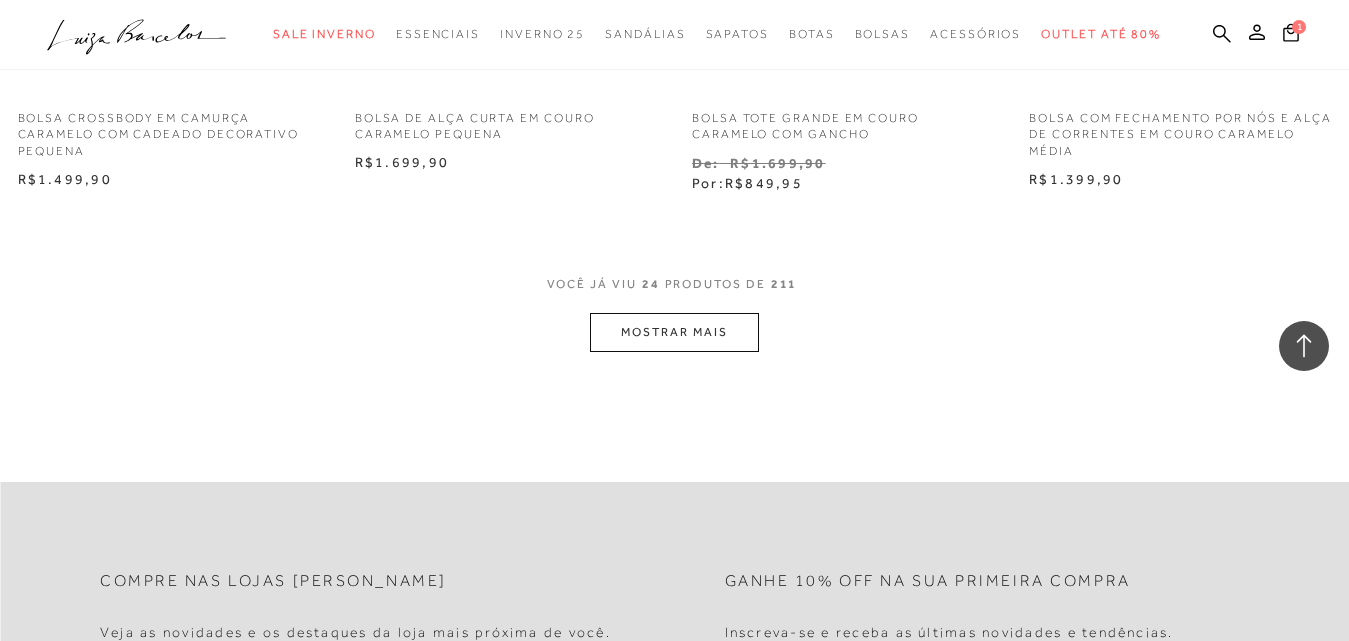 click on "MOSTRAR MAIS" at bounding box center (674, 332) 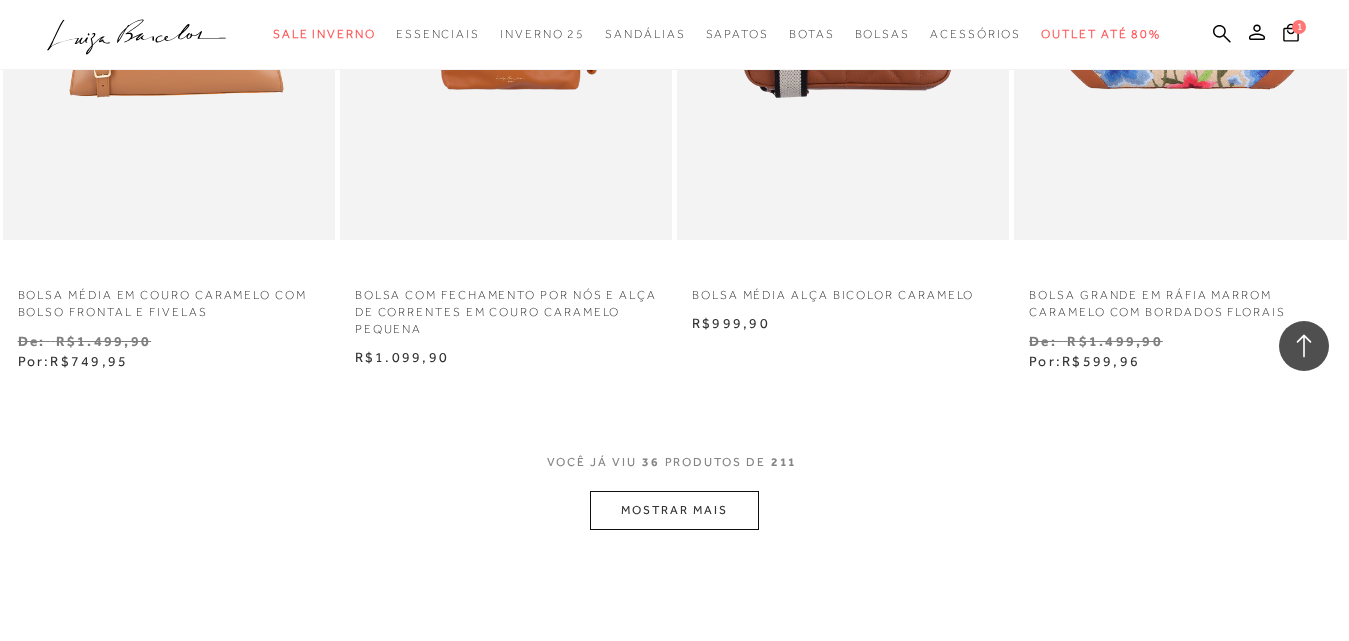 scroll, scrollTop: 5600, scrollLeft: 0, axis: vertical 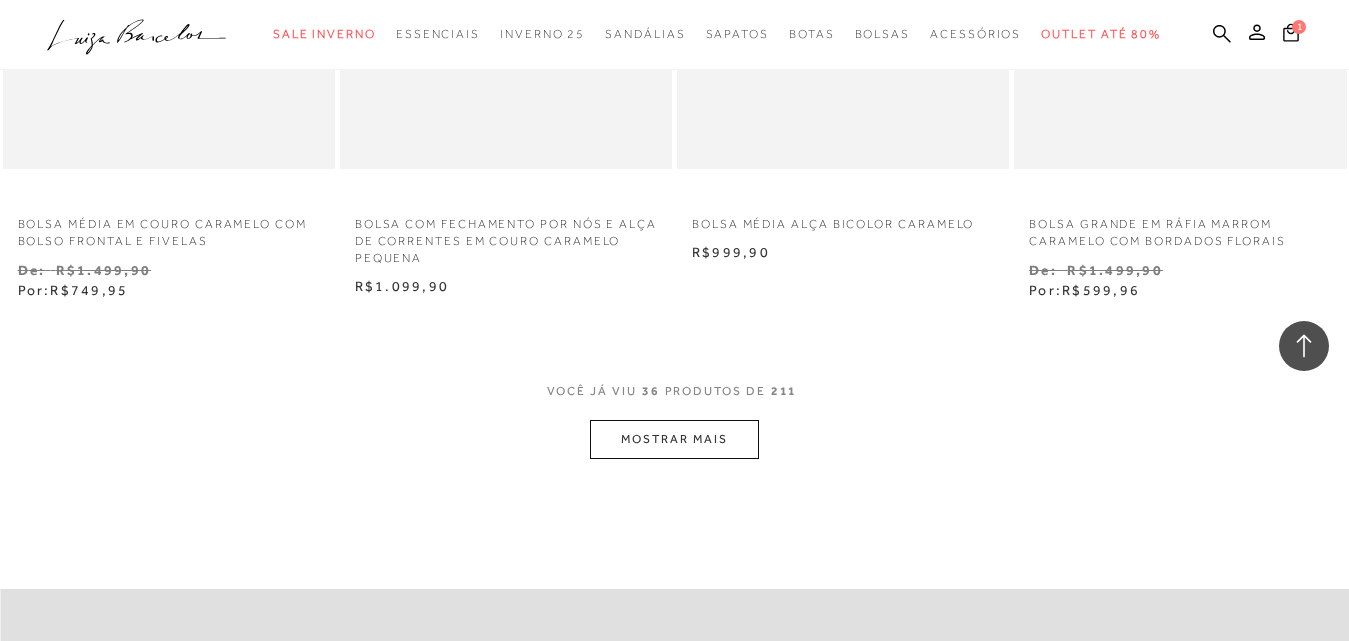 click on "MOSTRAR MAIS" at bounding box center (674, 439) 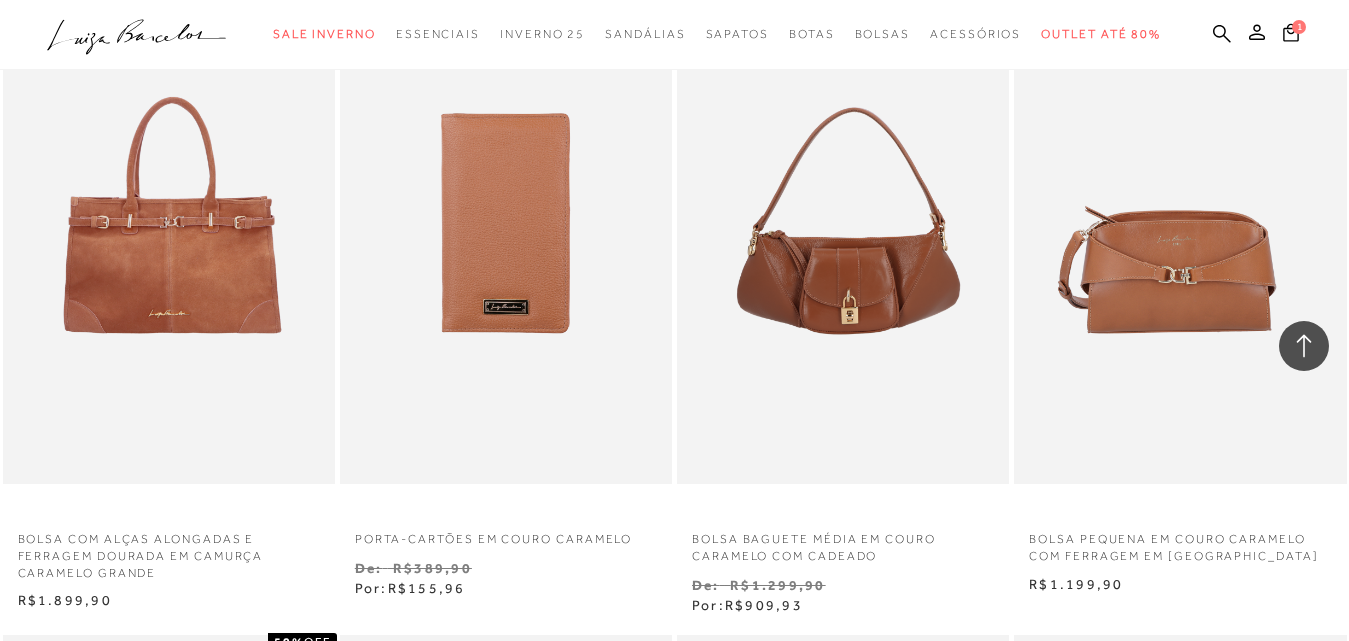 scroll, scrollTop: 5900, scrollLeft: 0, axis: vertical 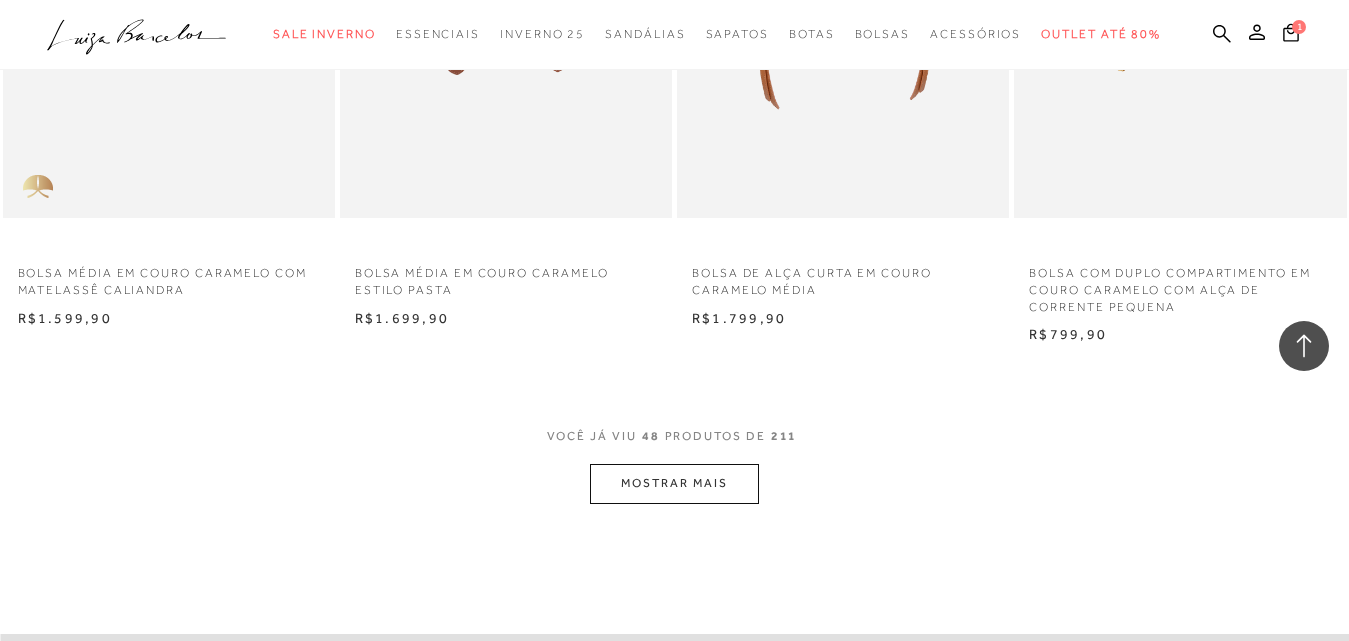click on "MOSTRAR MAIS" at bounding box center (674, 483) 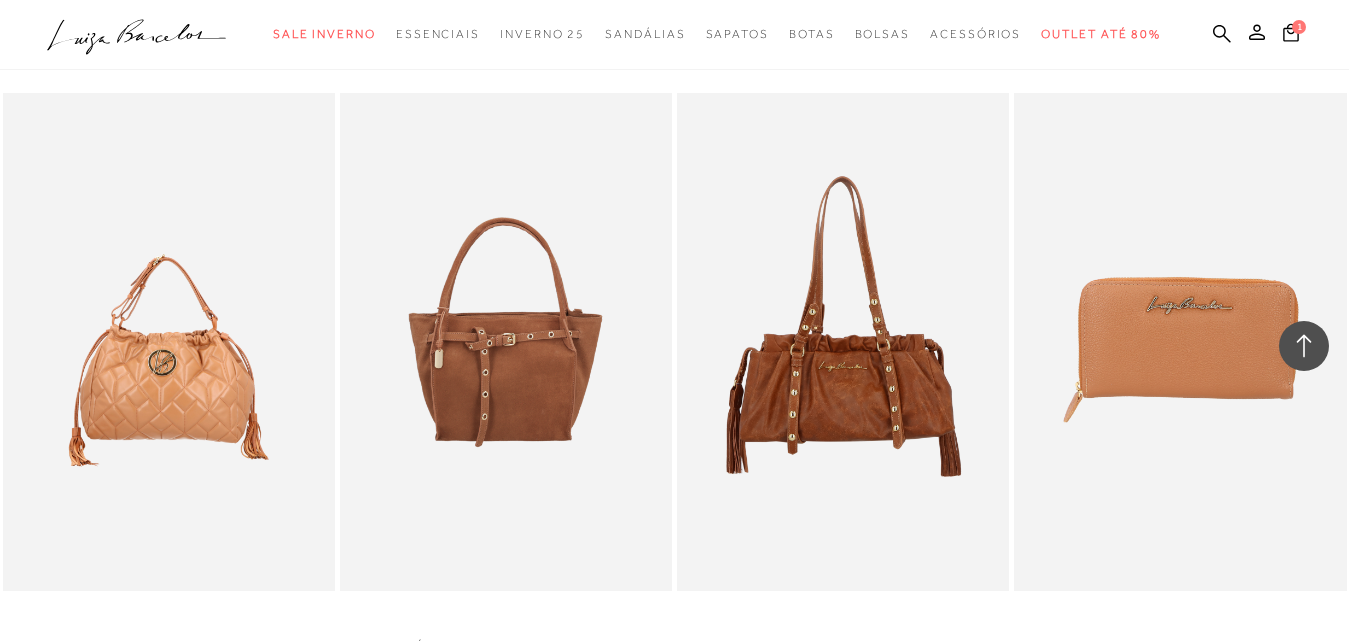 scroll, scrollTop: 9100, scrollLeft: 0, axis: vertical 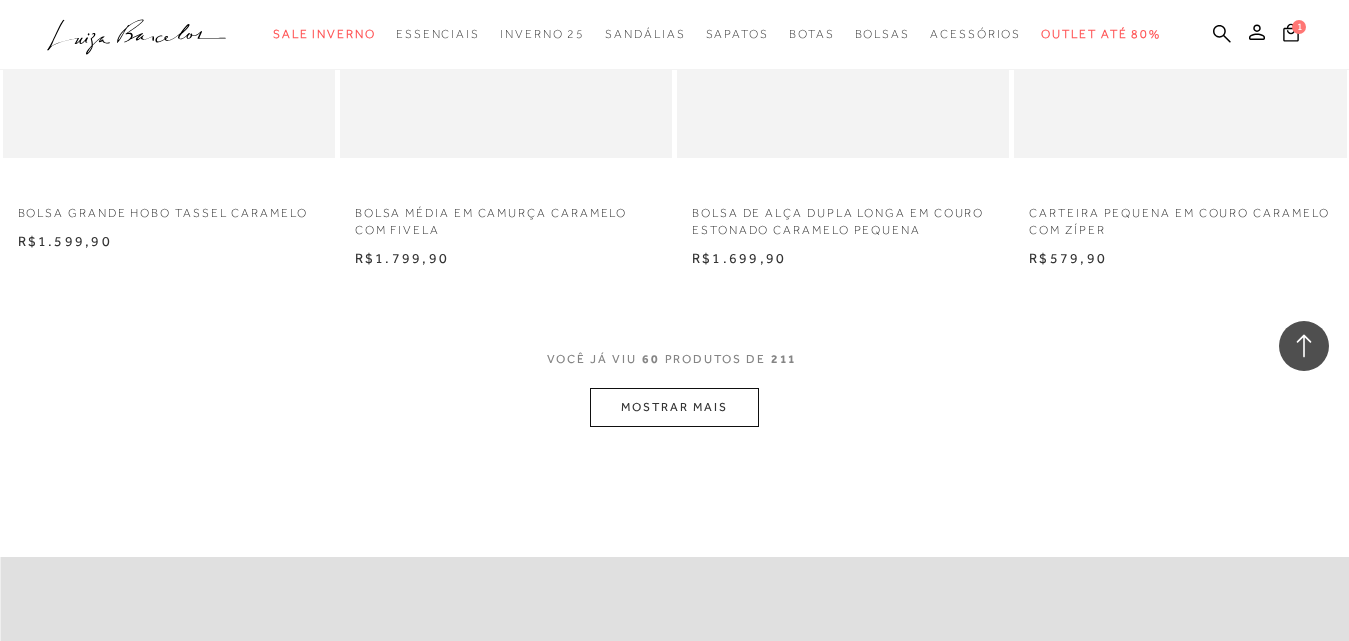click on "MOSTRAR MAIS" at bounding box center [674, 407] 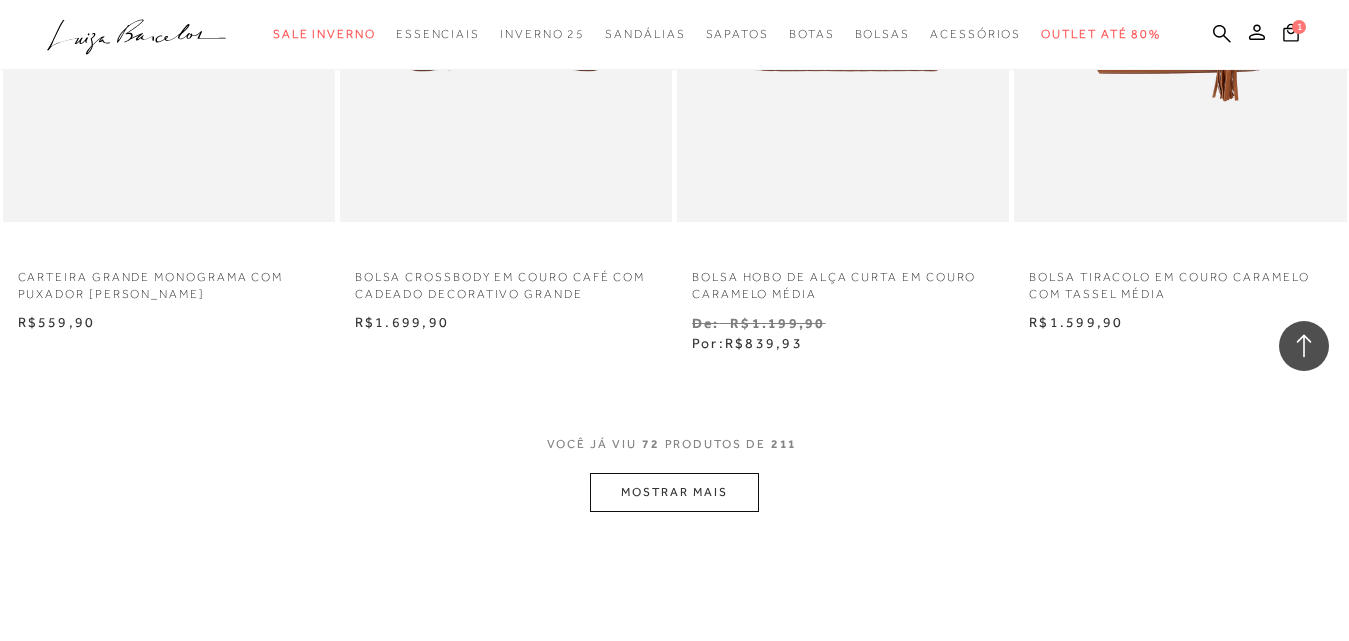 scroll, scrollTop: 11400, scrollLeft: 0, axis: vertical 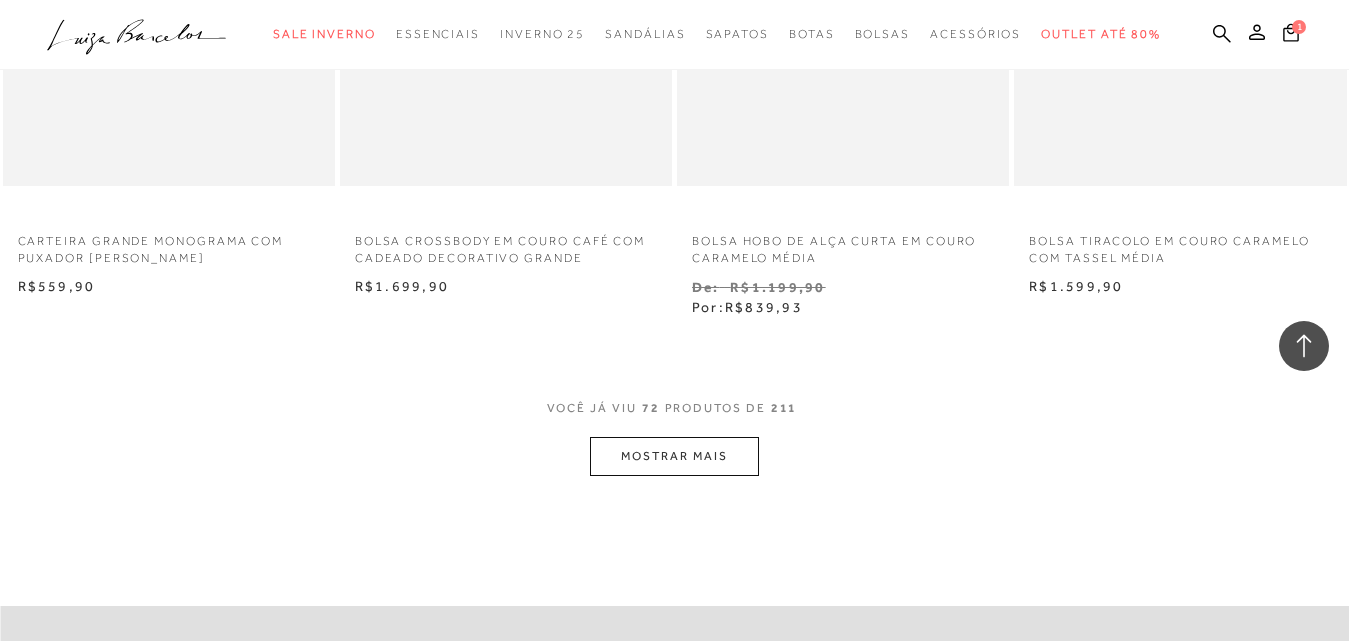 click on "MOSTRAR MAIS" at bounding box center [674, 456] 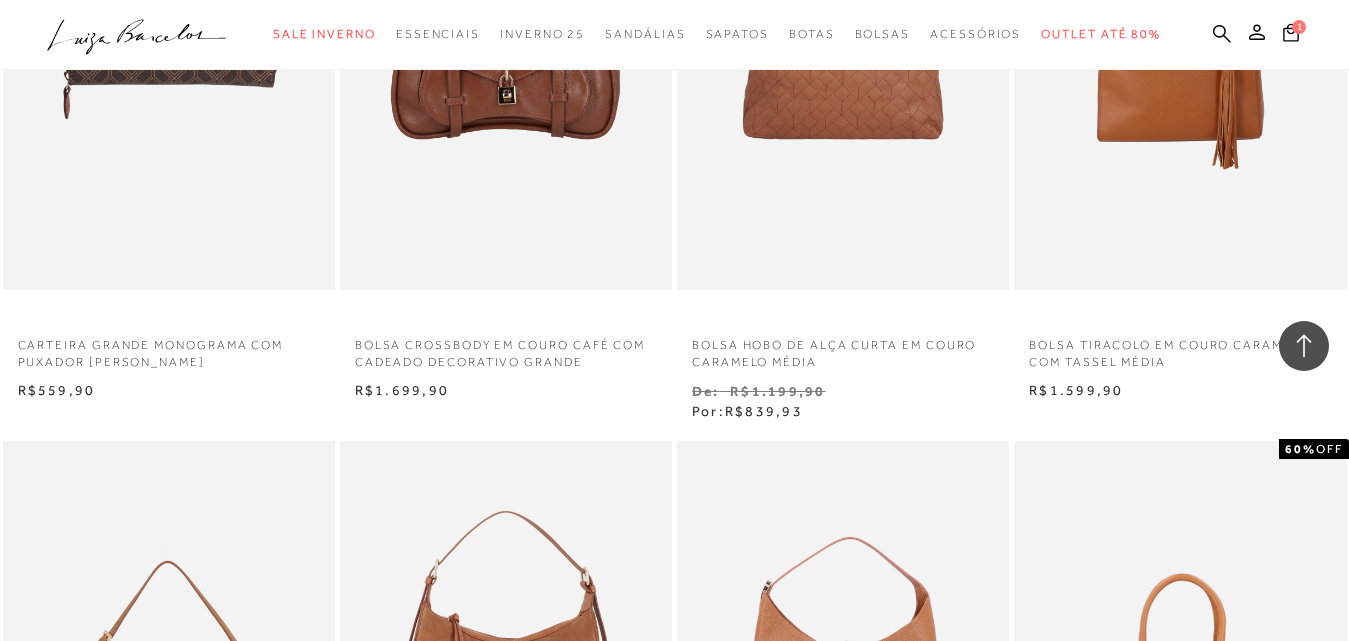 scroll, scrollTop: 11400, scrollLeft: 0, axis: vertical 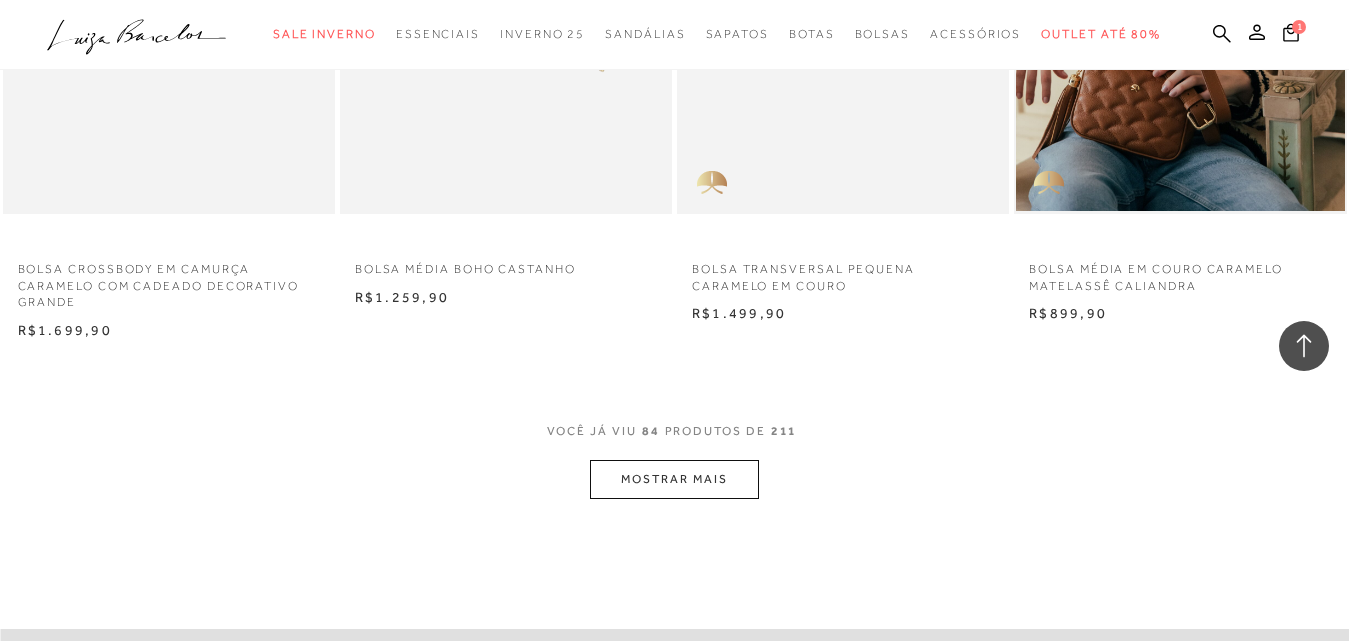 click on "MOSTRAR MAIS" at bounding box center (674, 479) 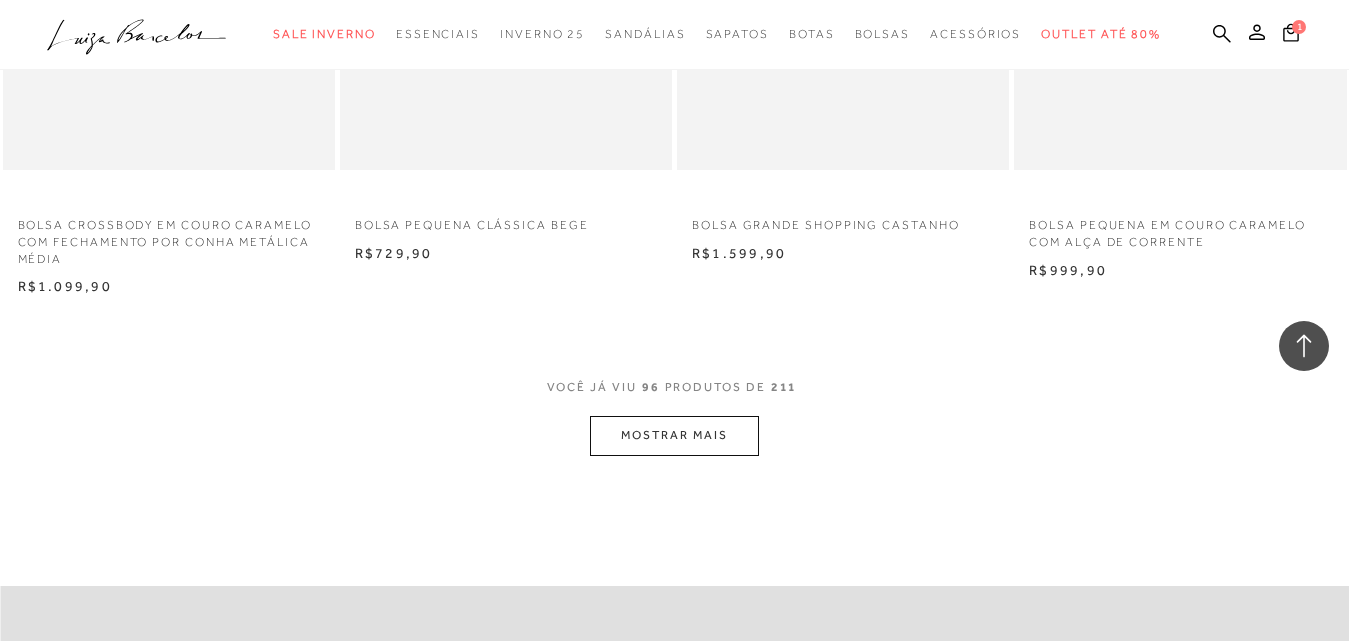scroll, scrollTop: 15296, scrollLeft: 0, axis: vertical 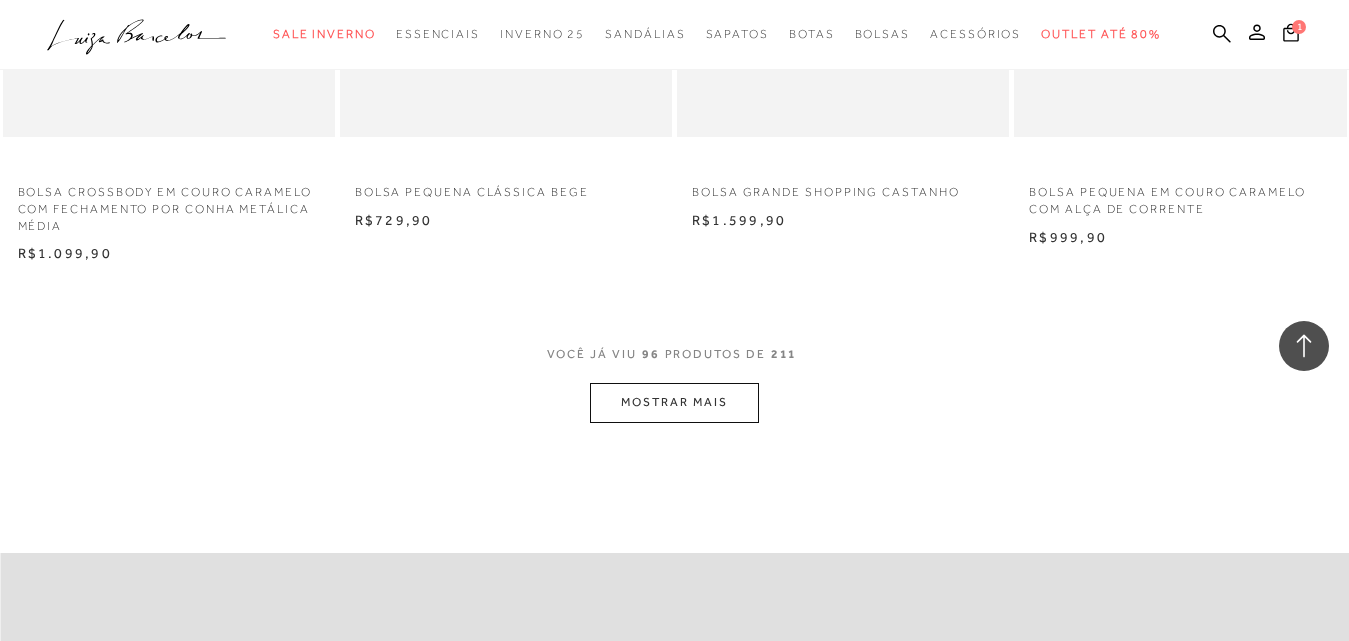 click on "MOSTRAR MAIS" at bounding box center [674, 402] 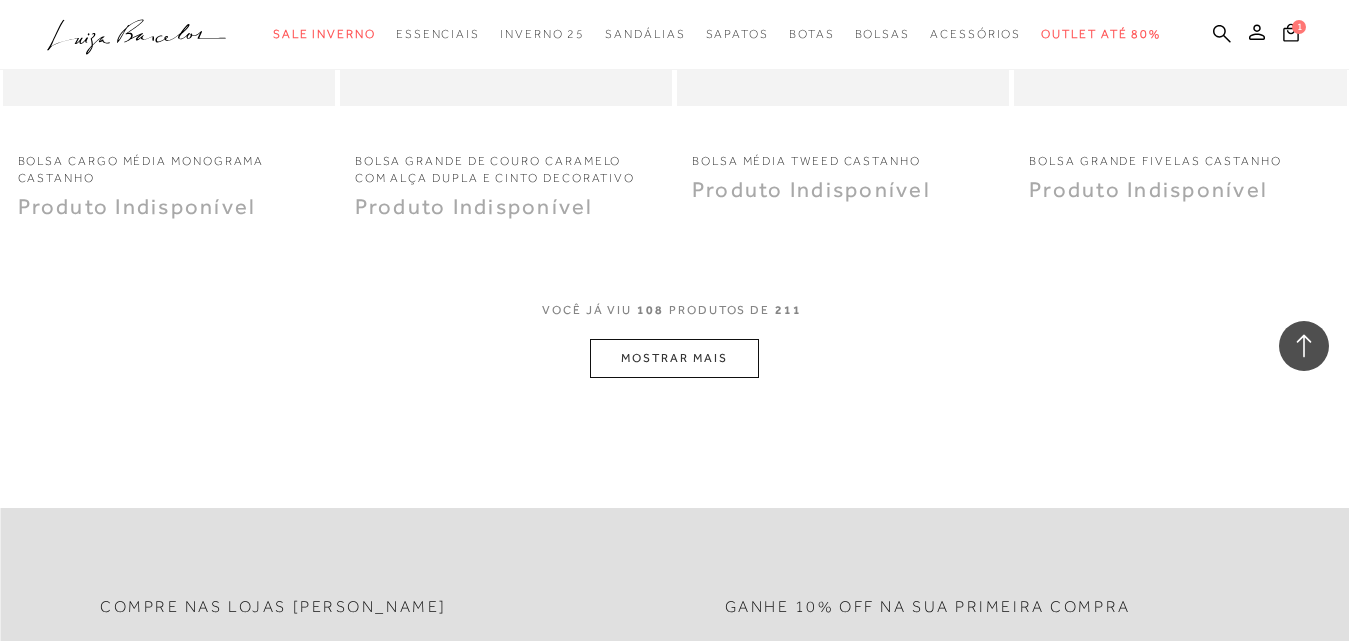 scroll, scrollTop: 17196, scrollLeft: 0, axis: vertical 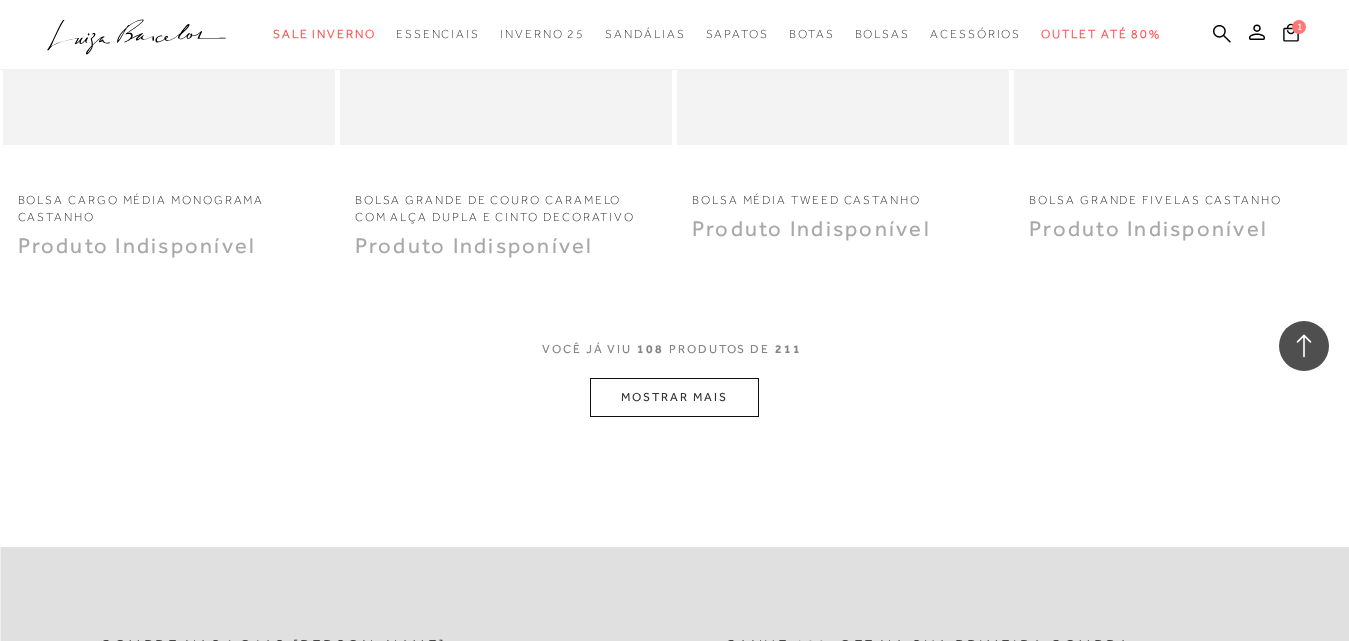 click on "MOSTRAR MAIS" at bounding box center (674, 397) 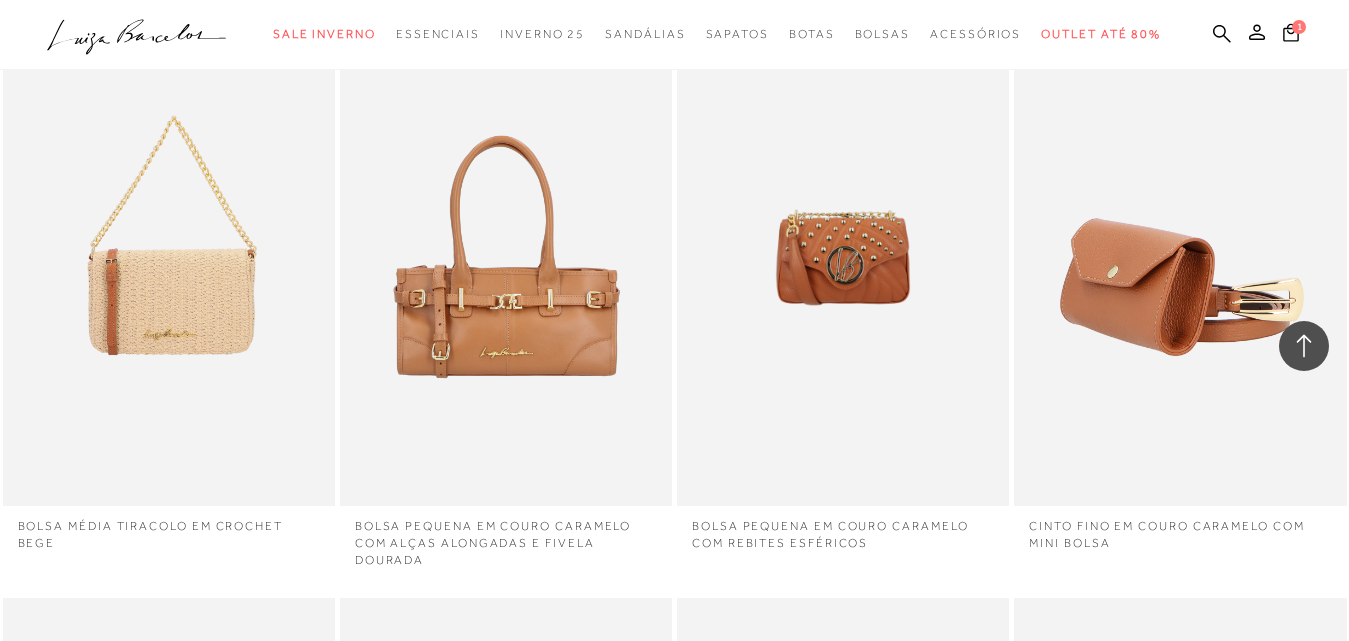 scroll, scrollTop: 17496, scrollLeft: 0, axis: vertical 